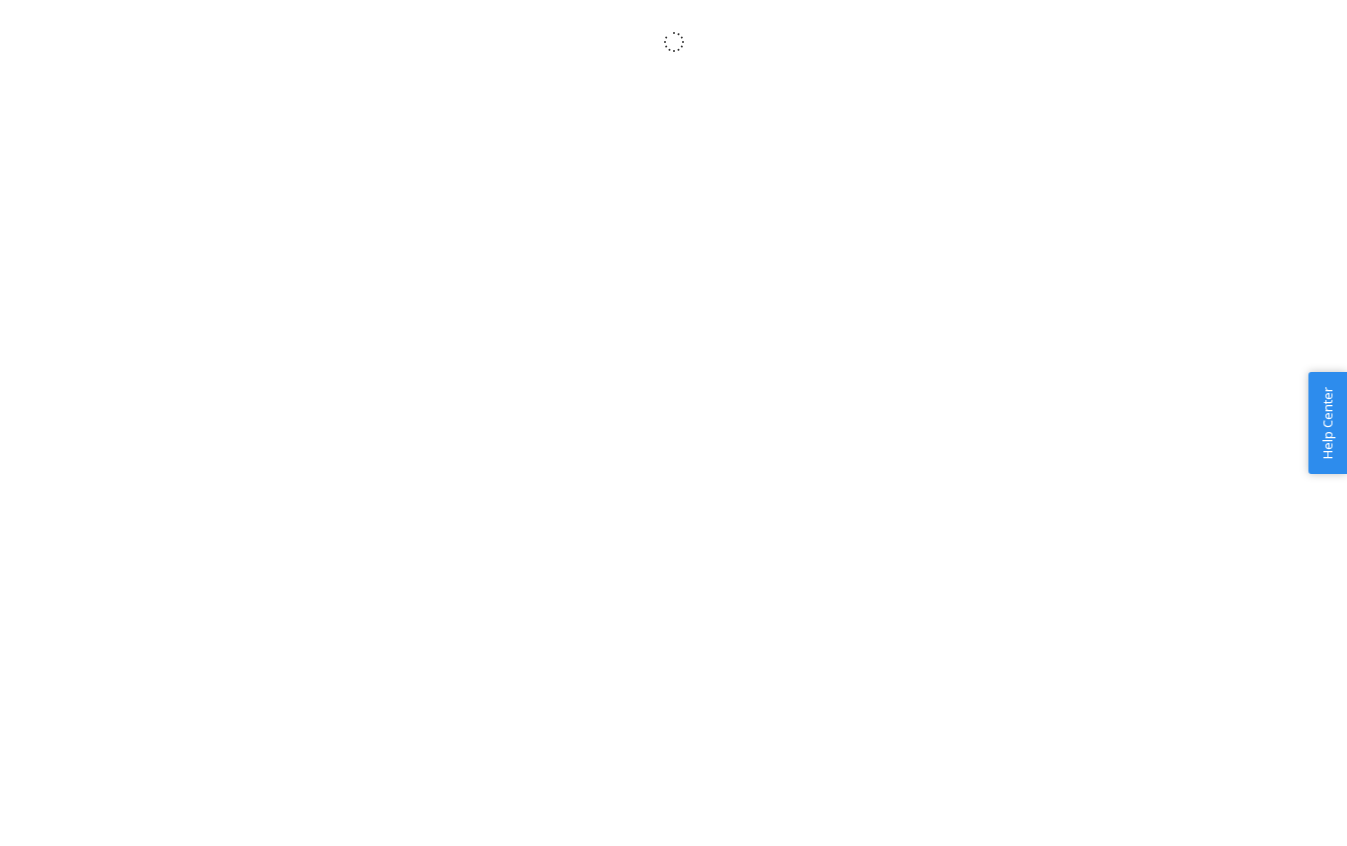 scroll, scrollTop: 0, scrollLeft: 0, axis: both 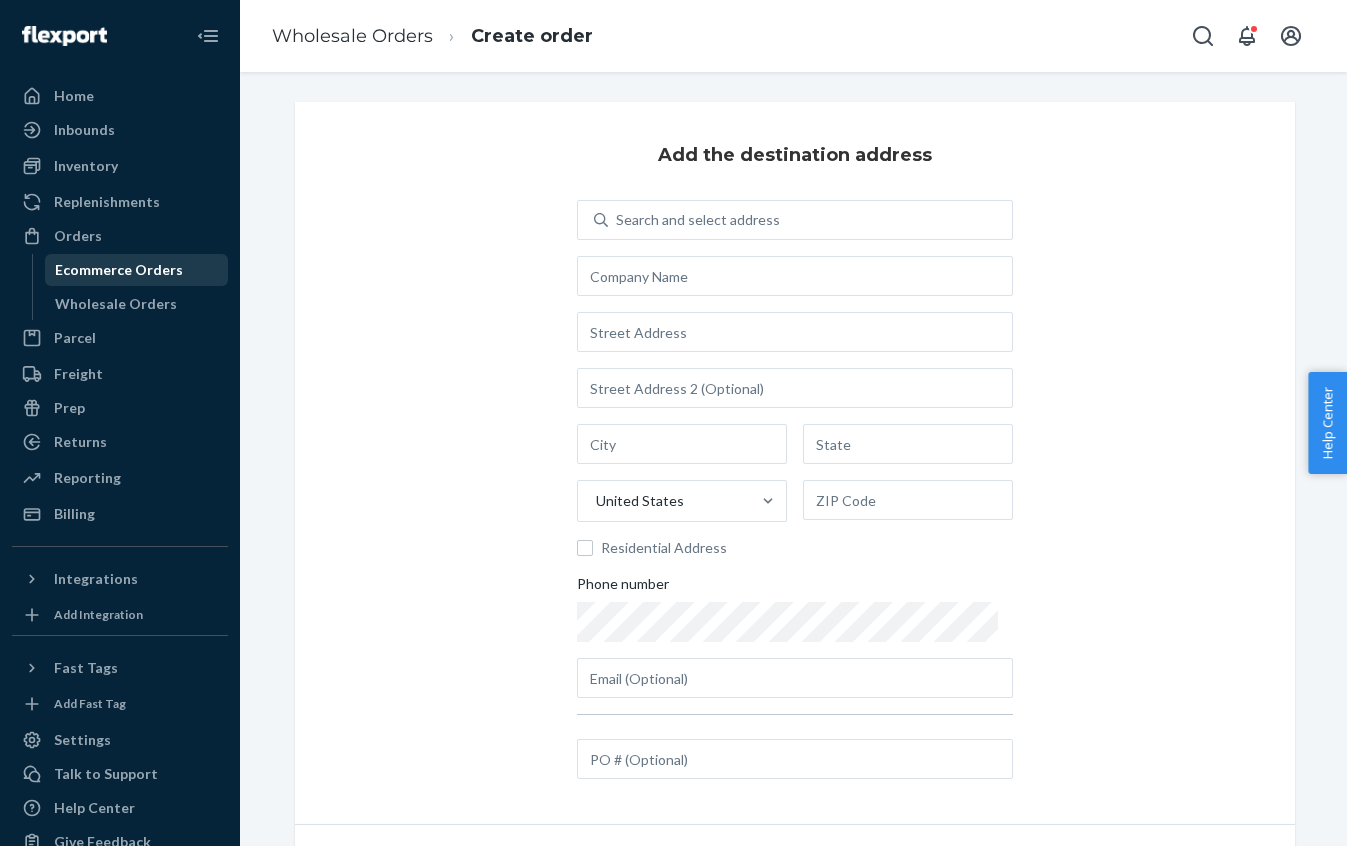click on "Ecommerce Orders" at bounding box center [137, 270] 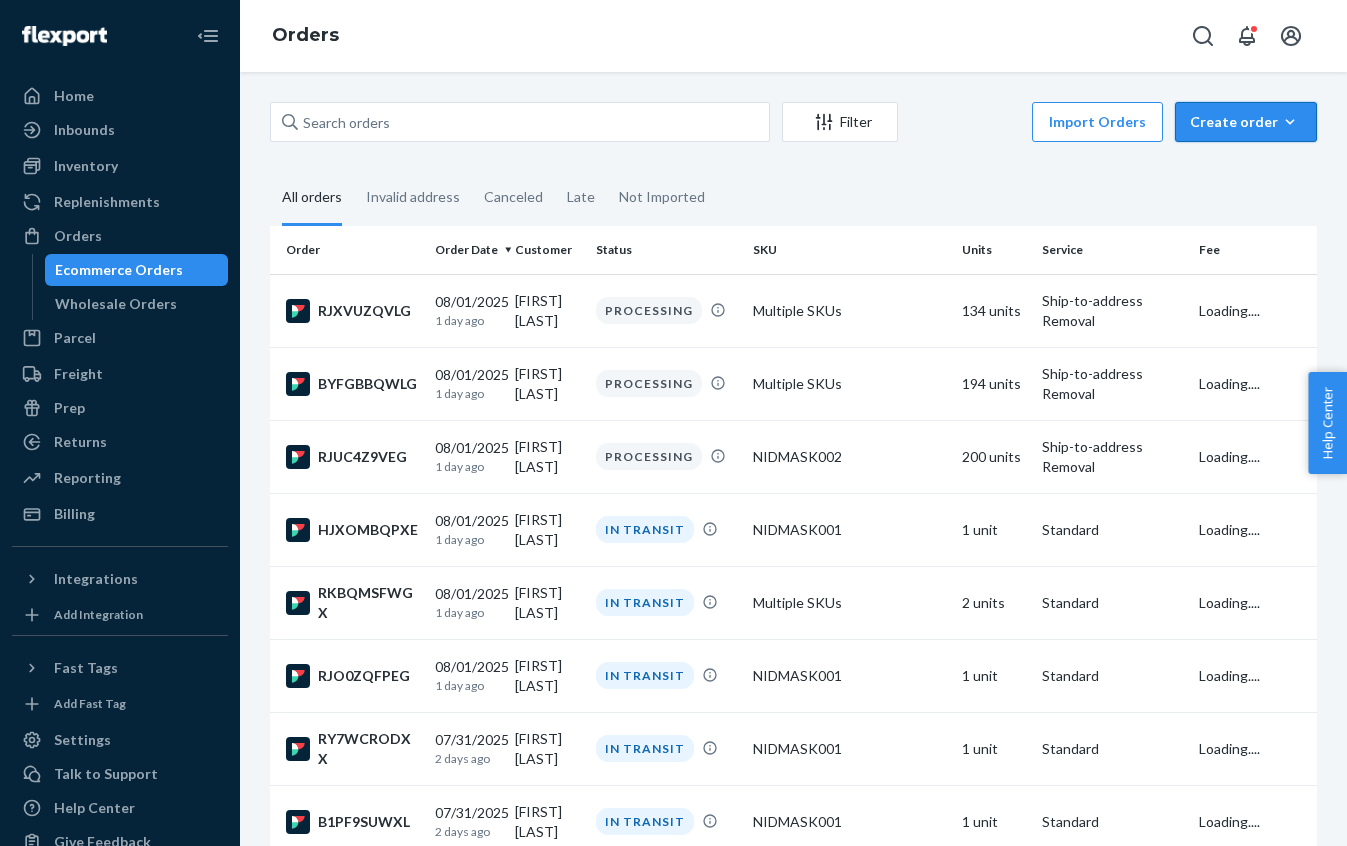 click on "Create order Ecommerce order Removal order" at bounding box center (1246, 122) 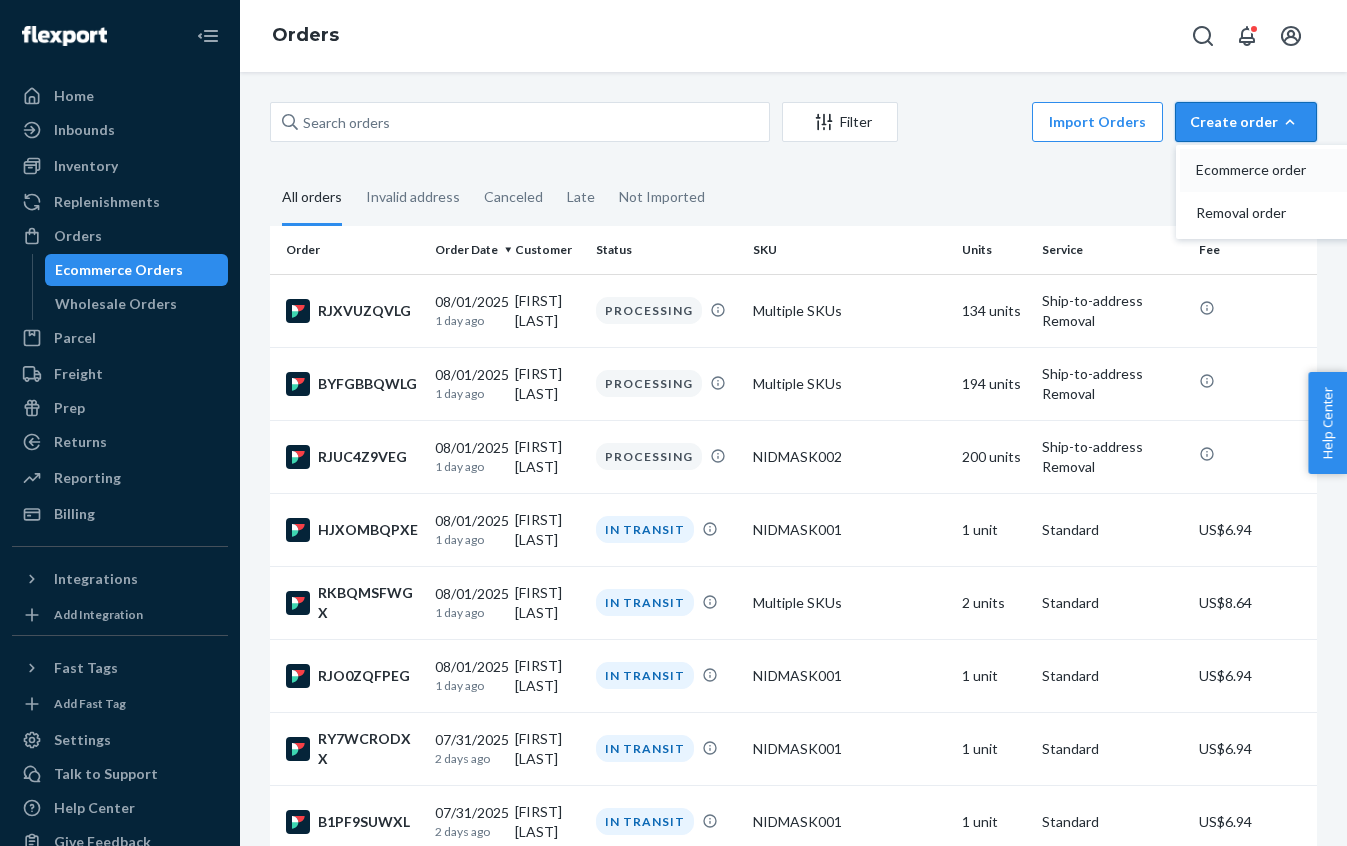 click on "Ecommerce order" at bounding box center (1276, 170) 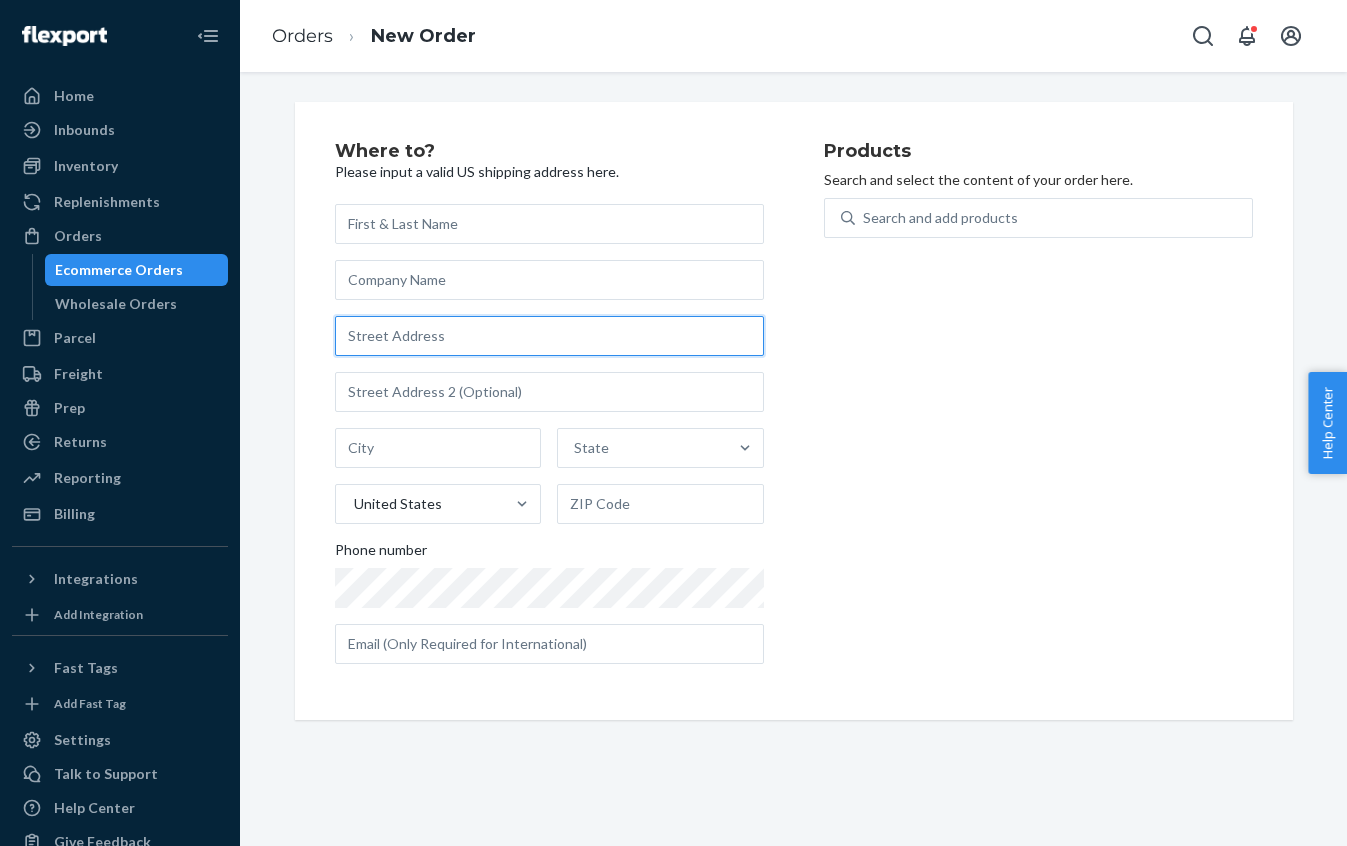 click at bounding box center (549, 336) 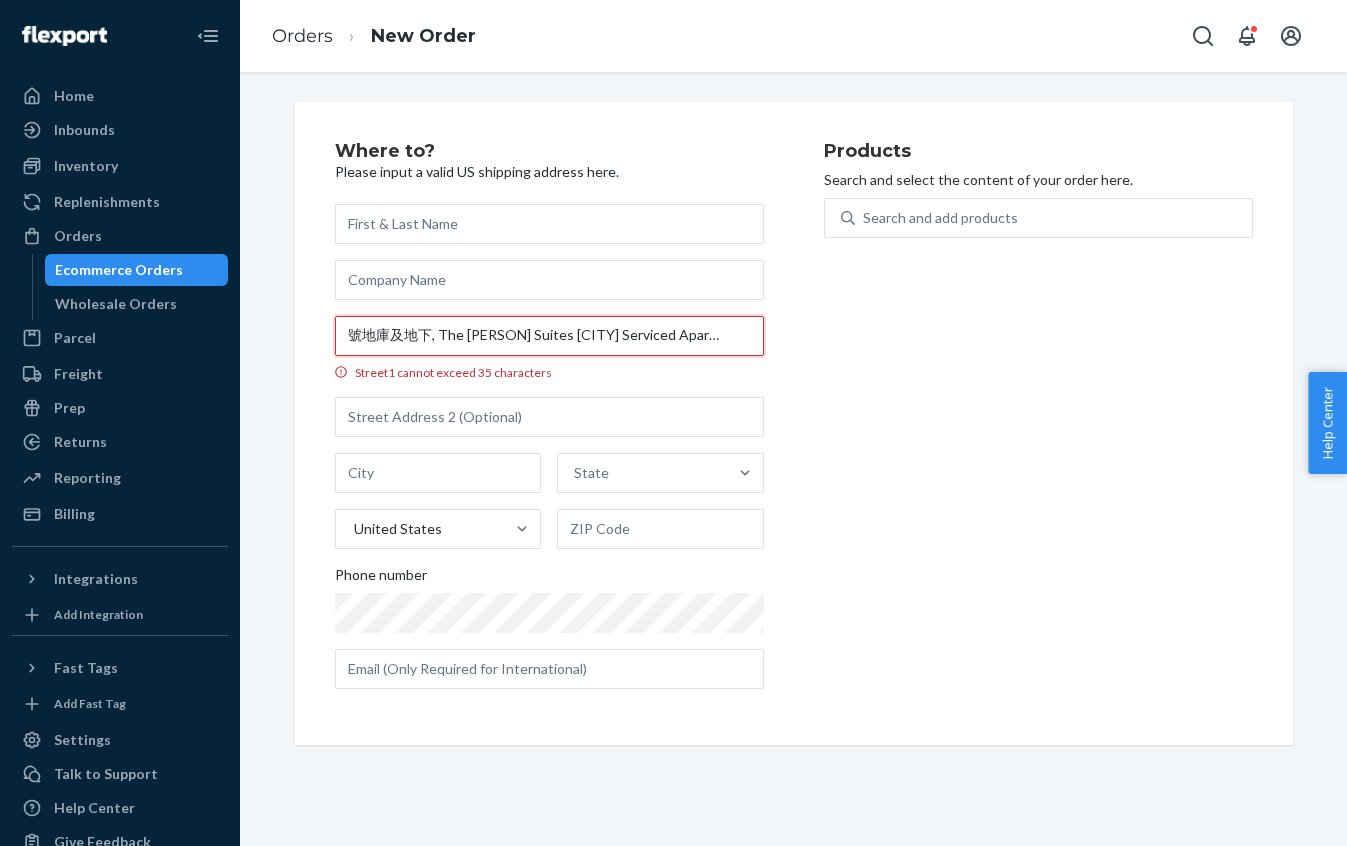 scroll, scrollTop: 0, scrollLeft: 301, axis: horizontal 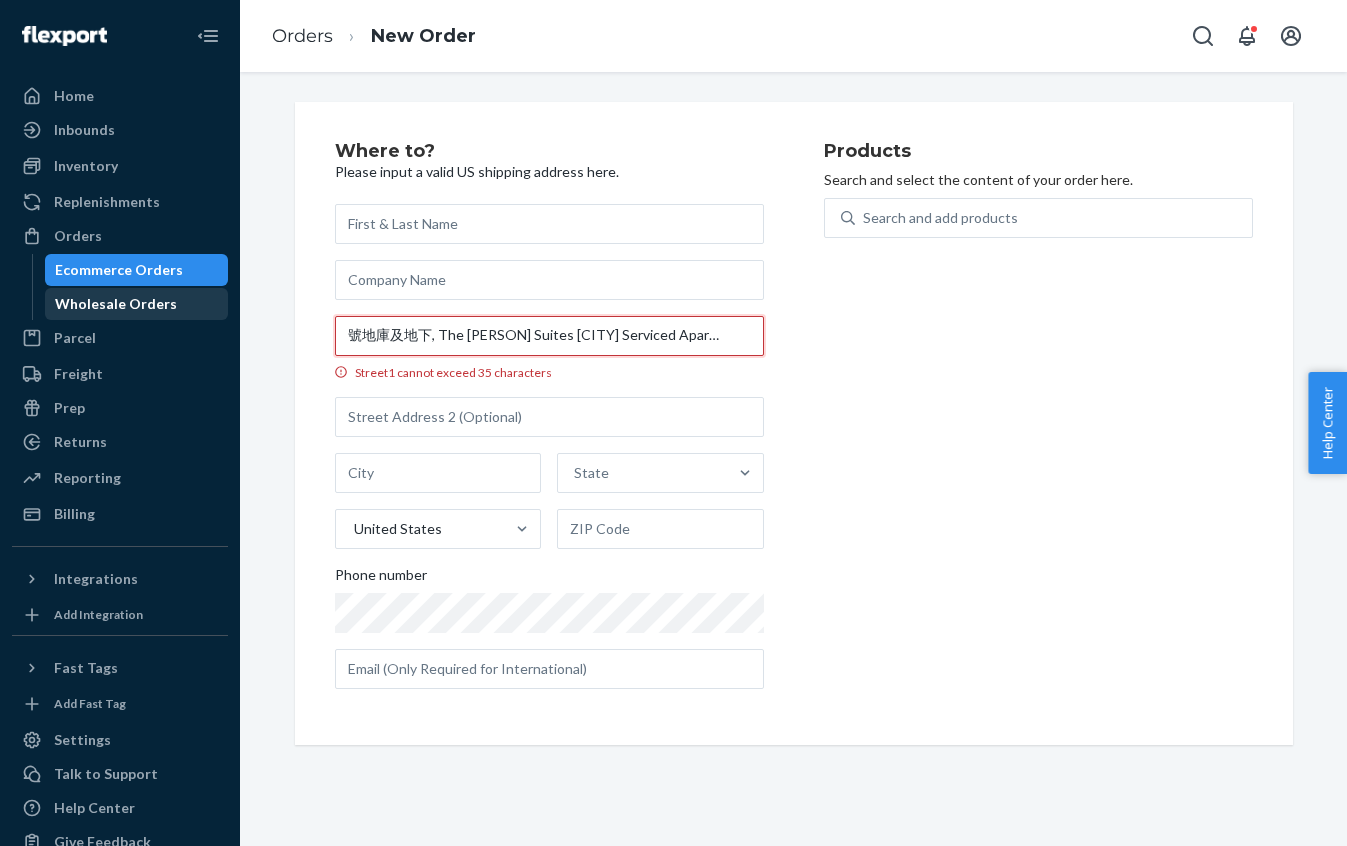drag, startPoint x: 475, startPoint y: 335, endPoint x: 163, endPoint y: 310, distance: 313 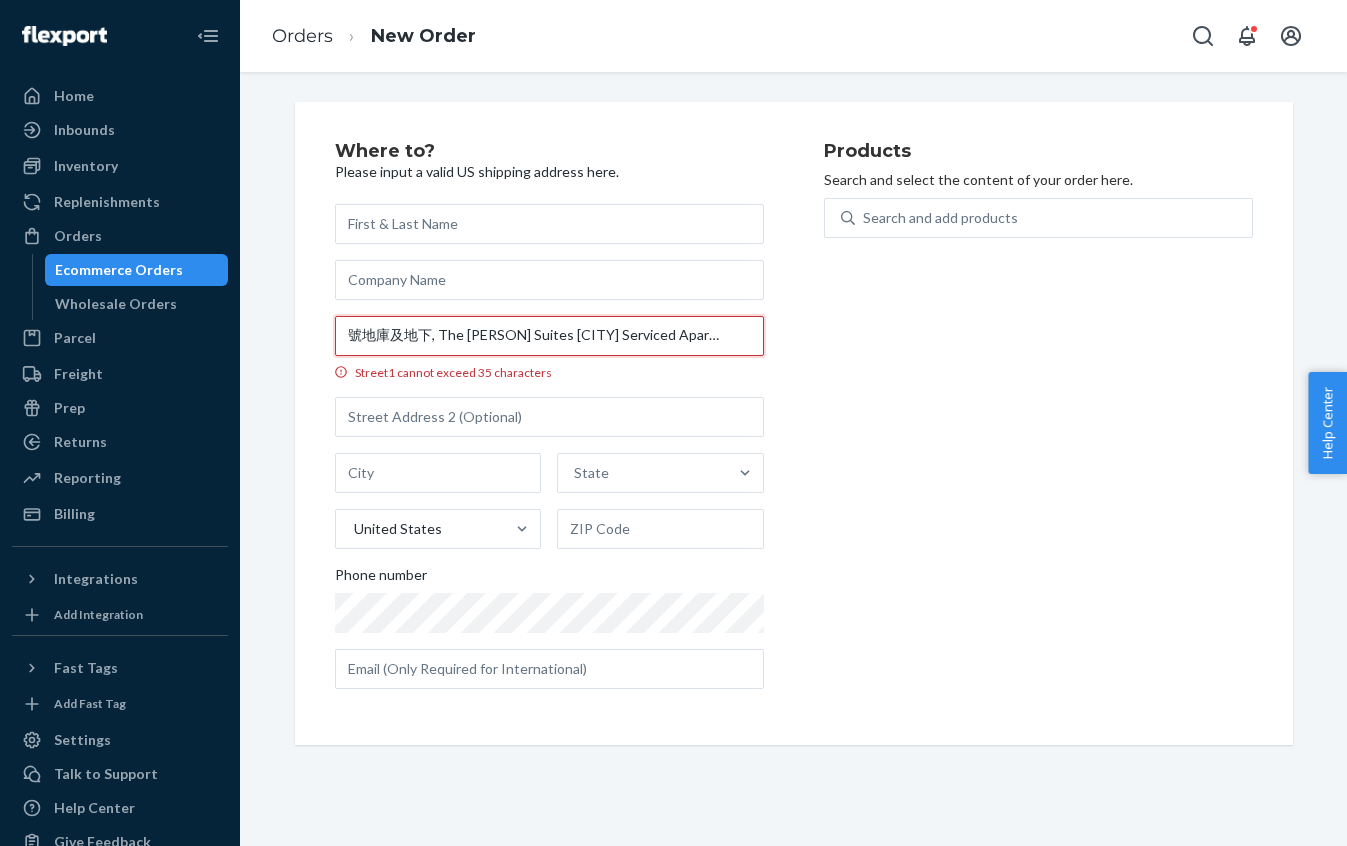 click on "號地庫及地下, The Johnston Suites Hong Kong Serviced Apartments, [NUMBER]-[NUMBER] [STREET], [AREA], [CITY]" at bounding box center (549, 336) 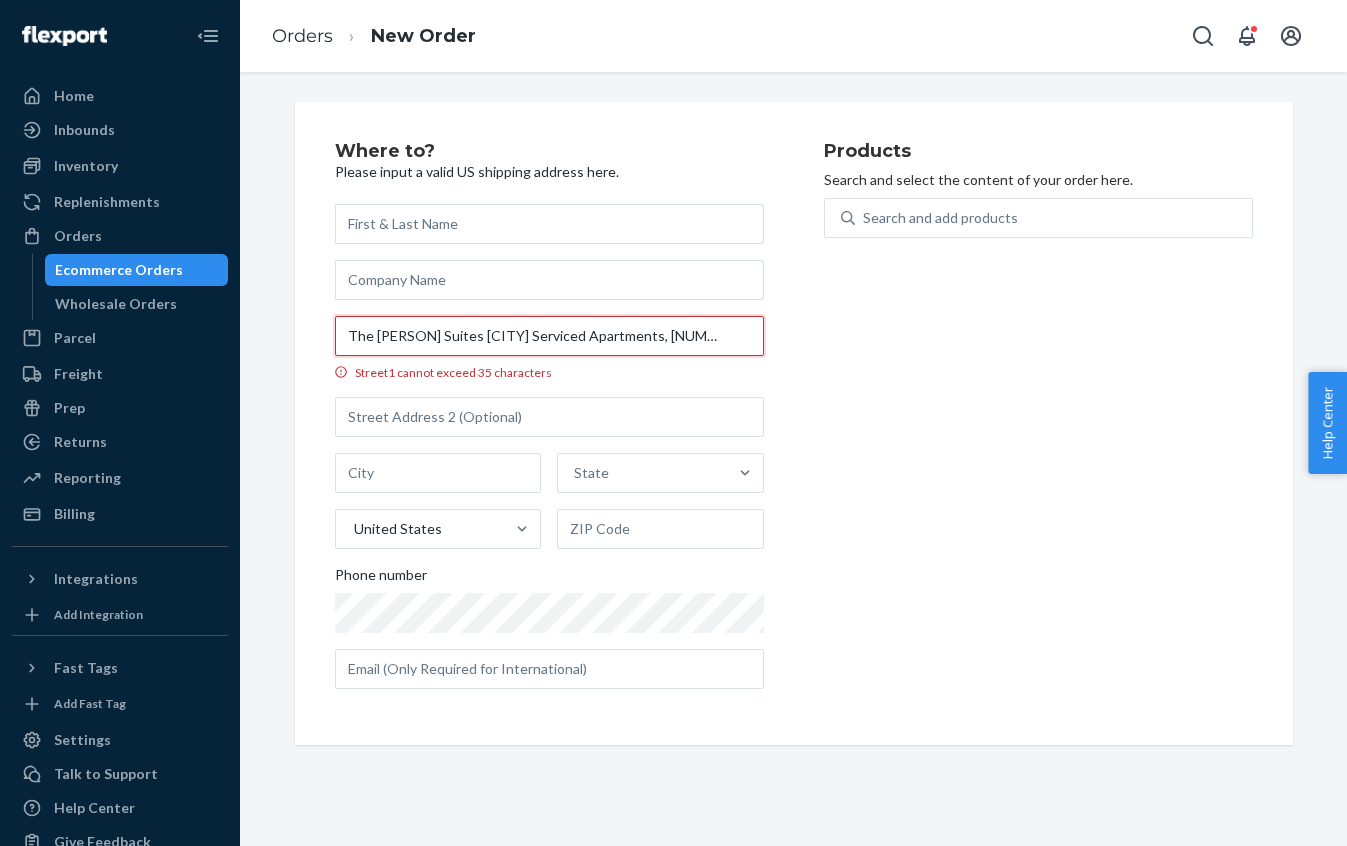 click on "The Johnston Suites Hong Kong Serviced Apartments, 74-80 Johnston Rd, Wan Chai, Hong Kong" at bounding box center (549, 336) 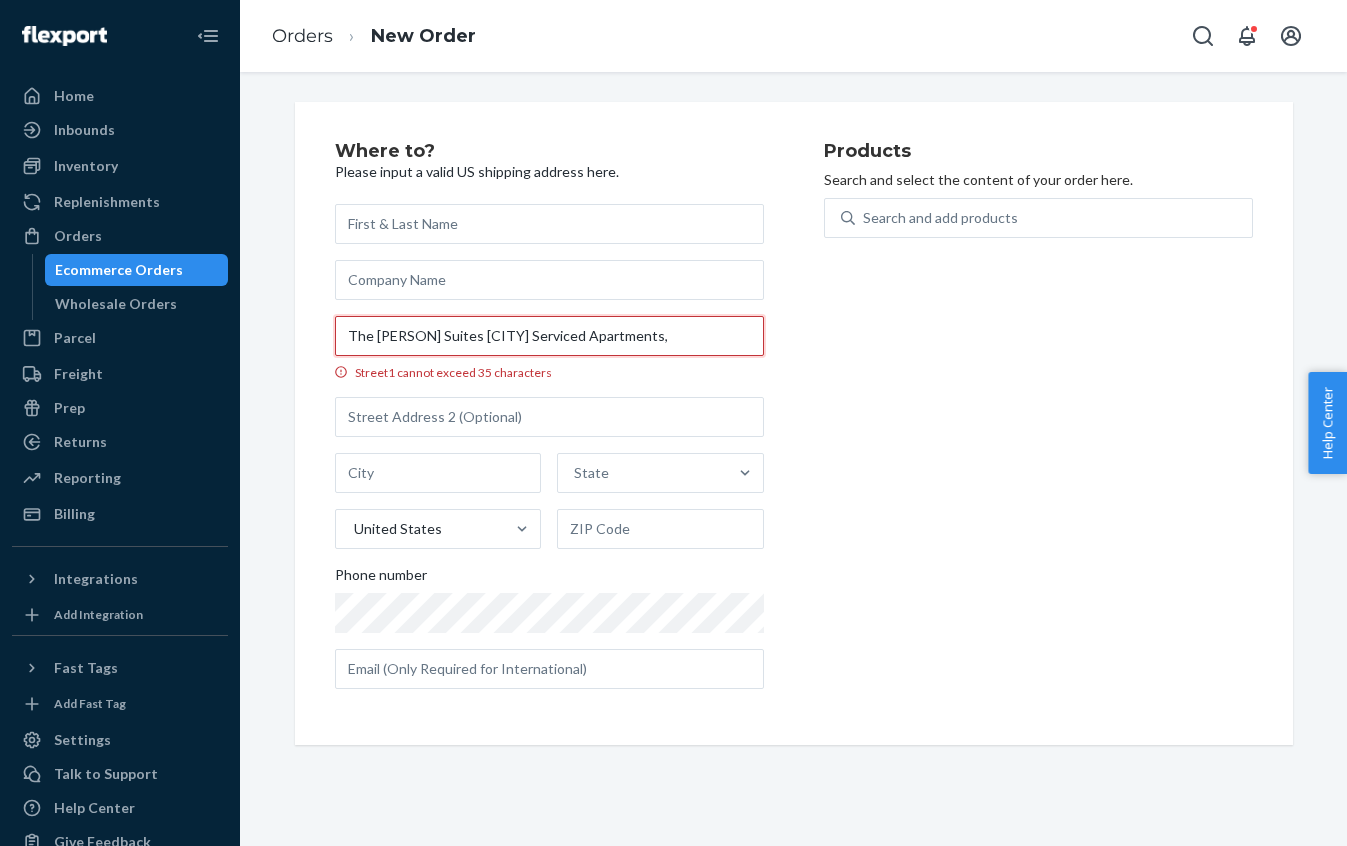 scroll, scrollTop: 0, scrollLeft: 0, axis: both 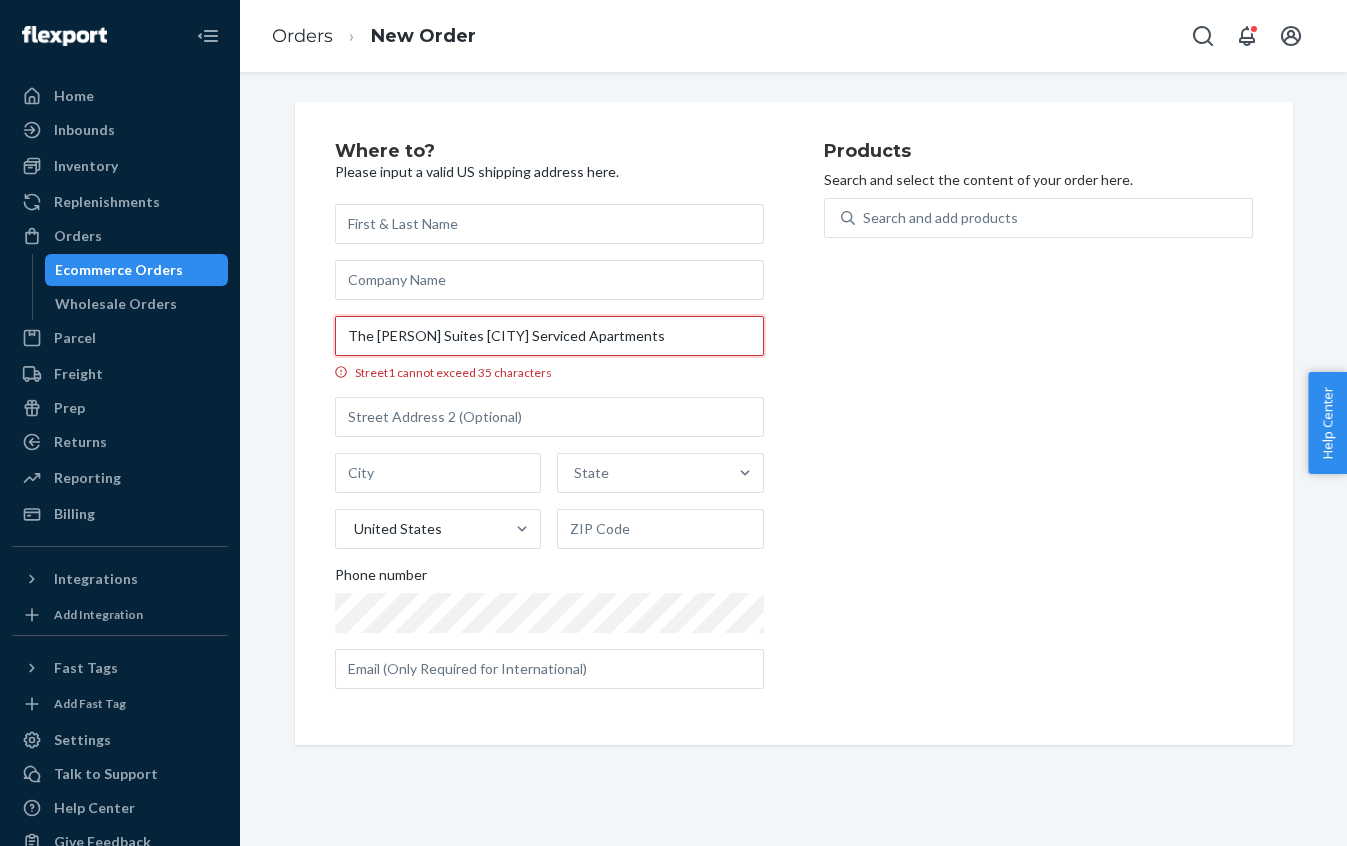 click on "The Johnston Suites Hong Kong Serviced Apartments" at bounding box center [549, 336] 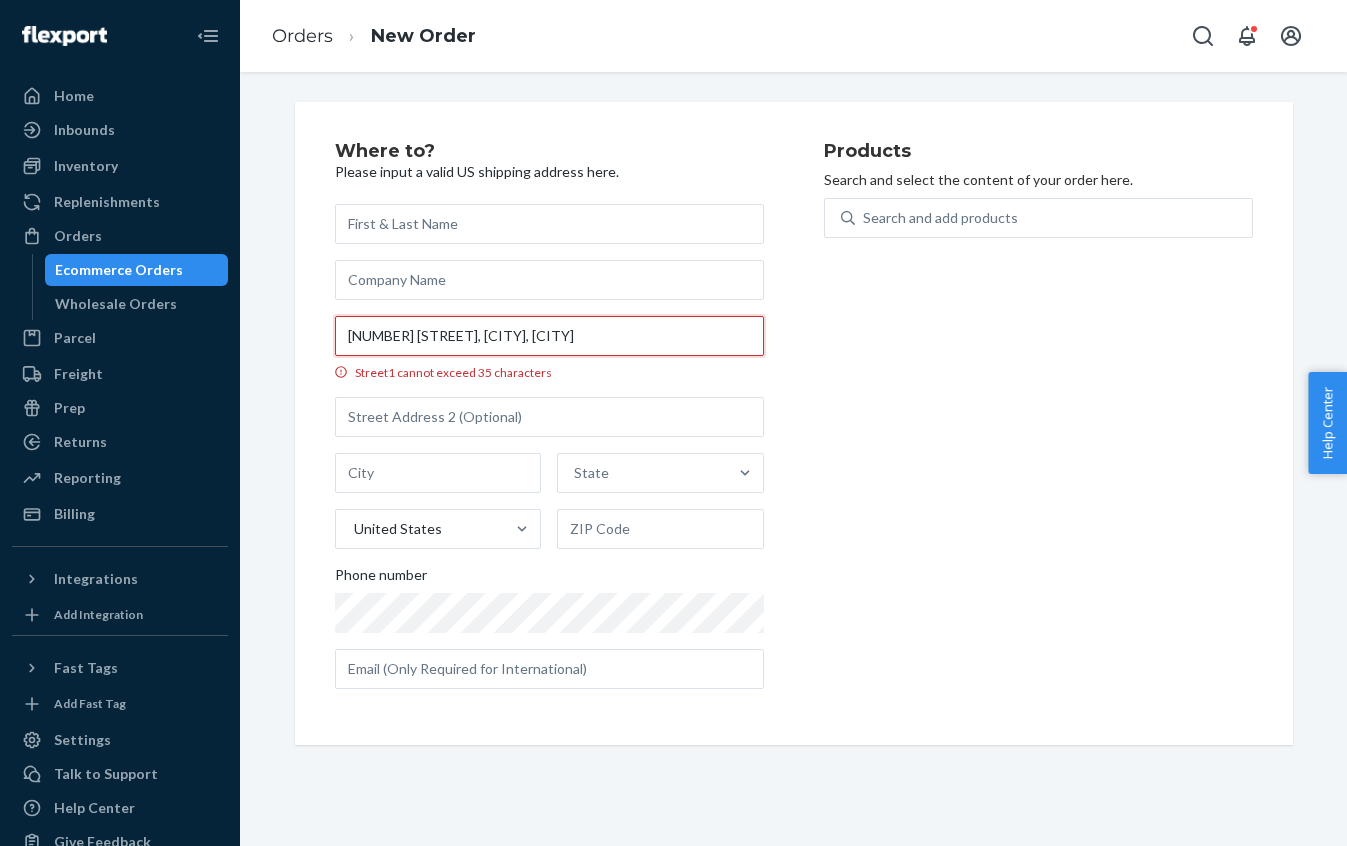 type on "74-80 Johnston Rd, Wan Chai, Hong Kong" 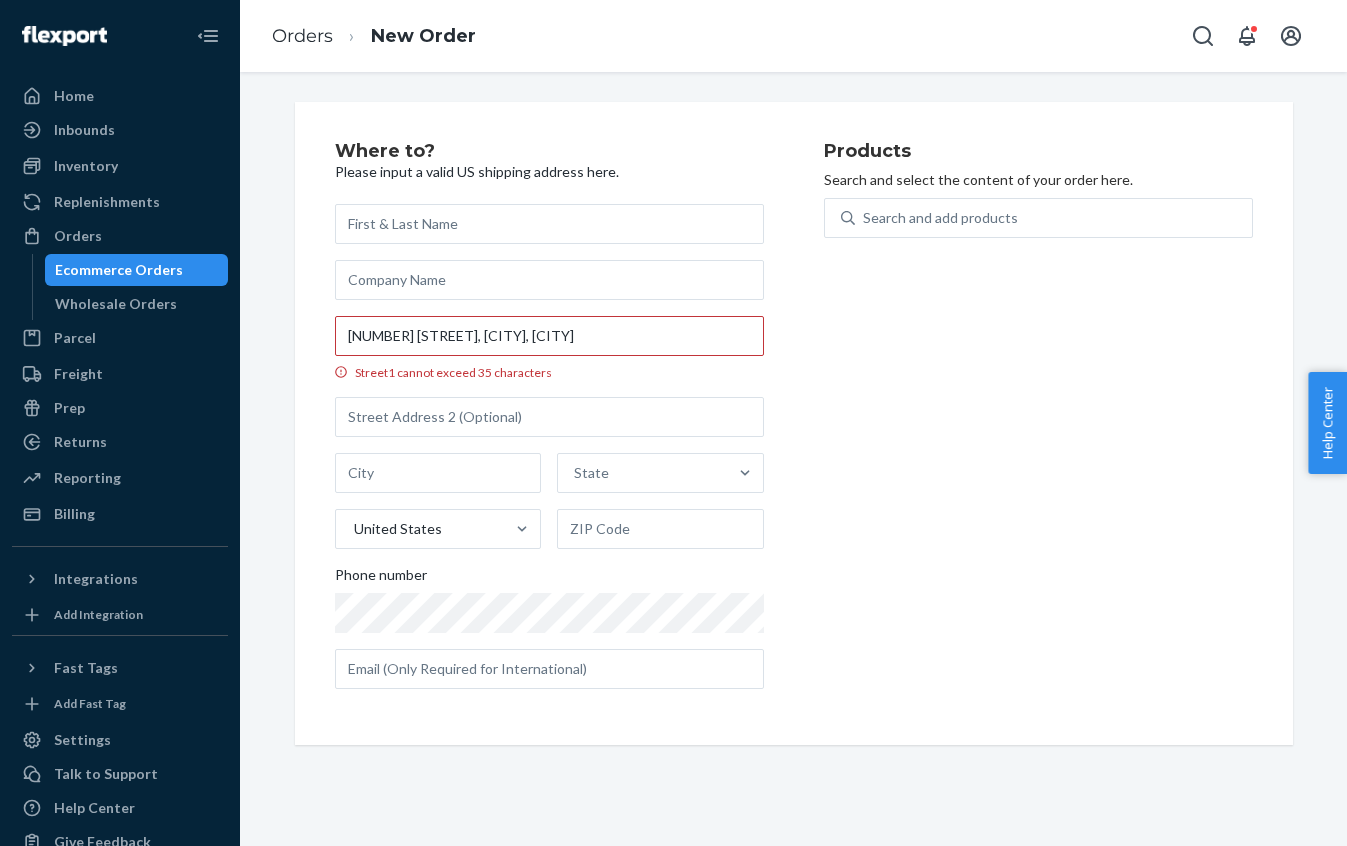 click on "Where to? Please input a valid US shipping address here. 74-80 Johnston Rd, Wan Chai, Hong Kong   Street1 cannot exceed 35 characters State United States Phone number" at bounding box center [579, 423] 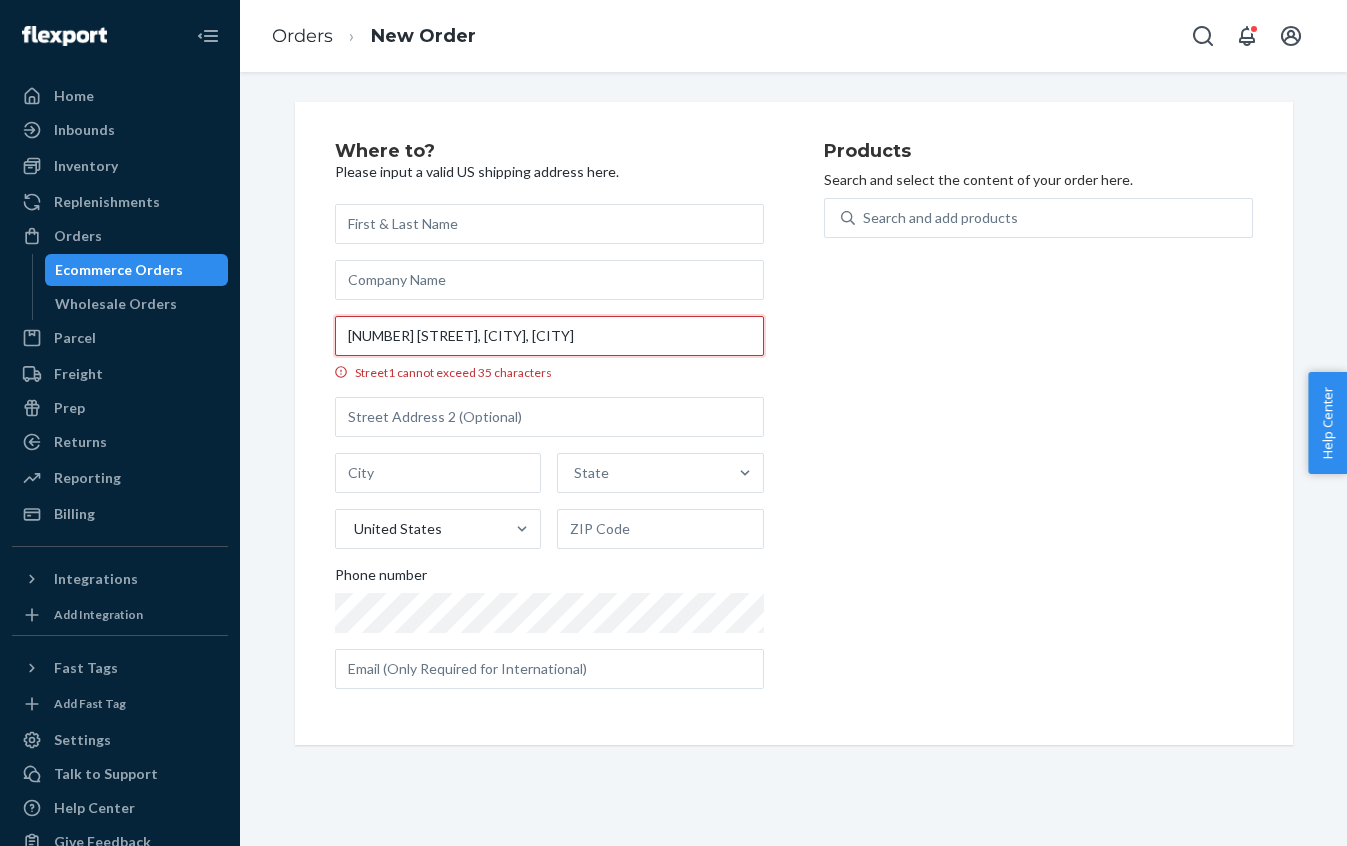 click on "74-80 Johnston Rd, Wan Chai, Hong Kong" at bounding box center [549, 336] 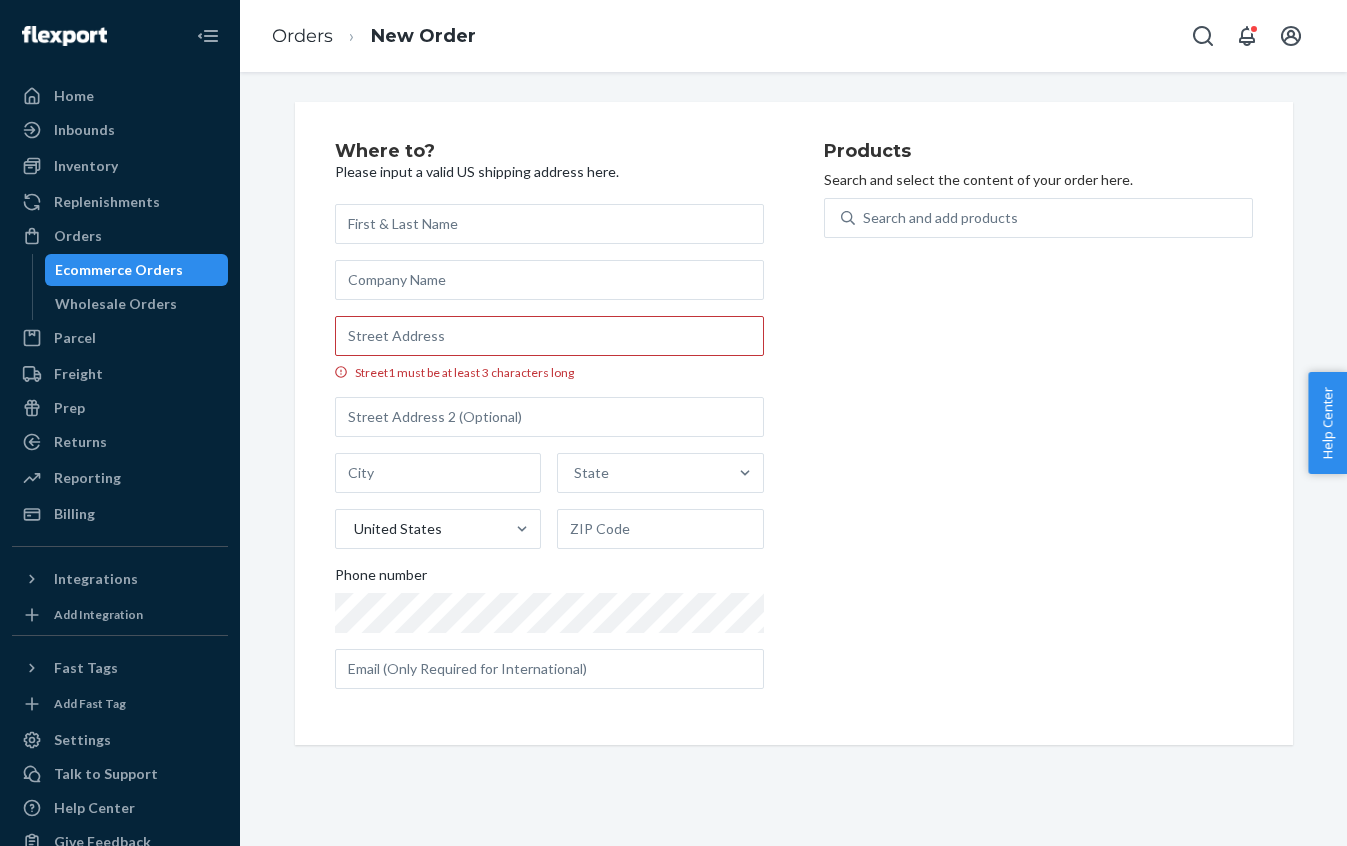 click on "Products Search and select the content of your order here. Search and add products" at bounding box center (1038, 423) 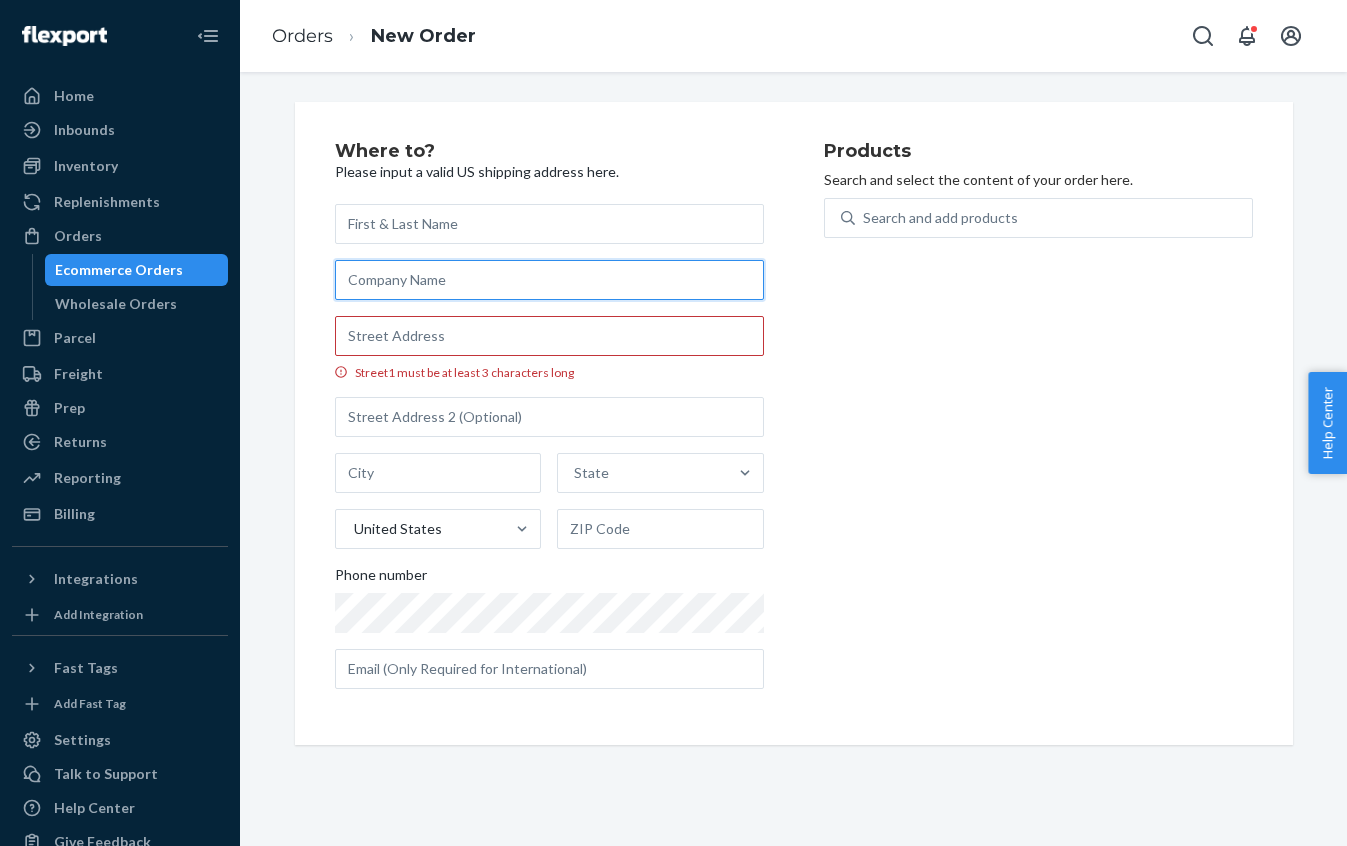 click at bounding box center (549, 280) 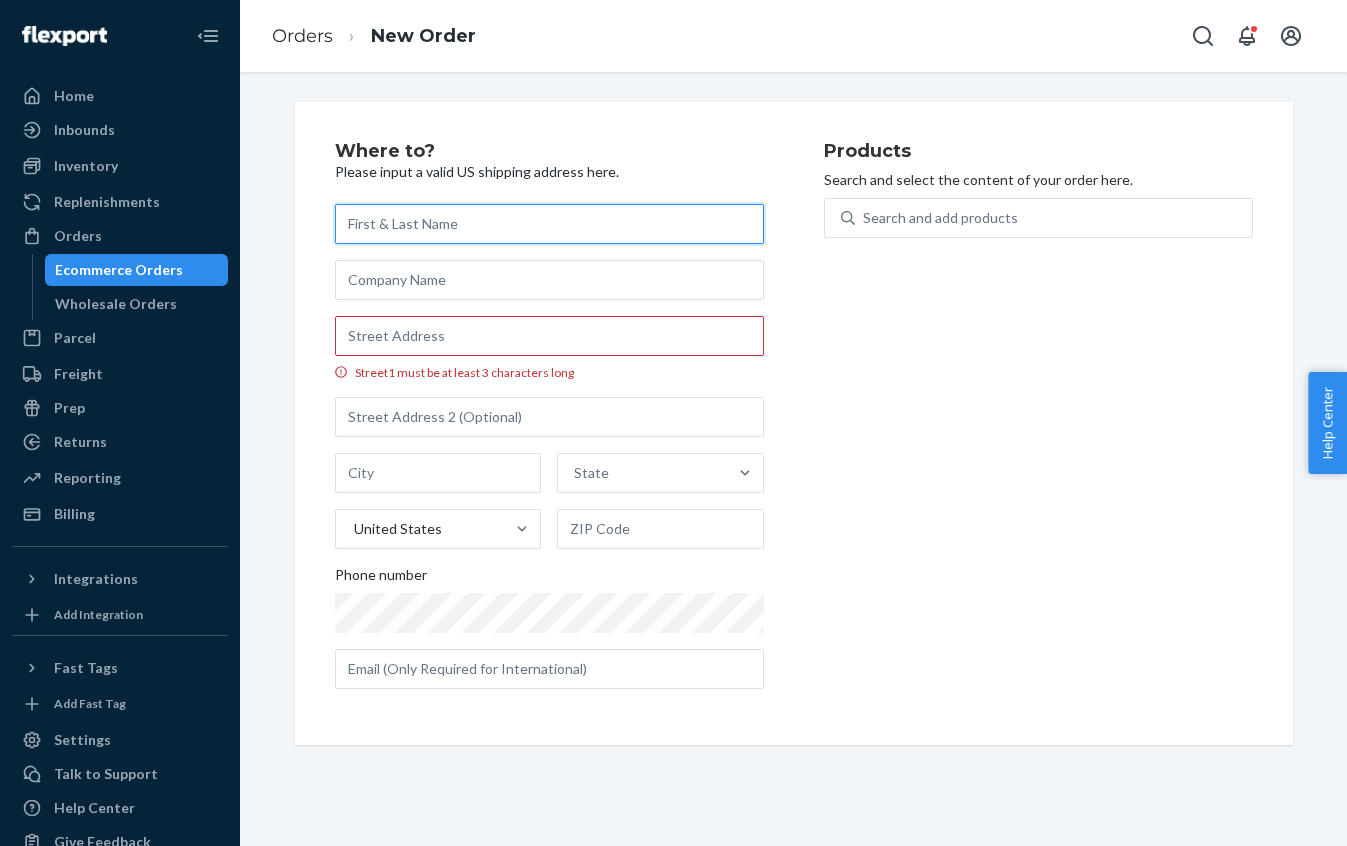 click at bounding box center (549, 224) 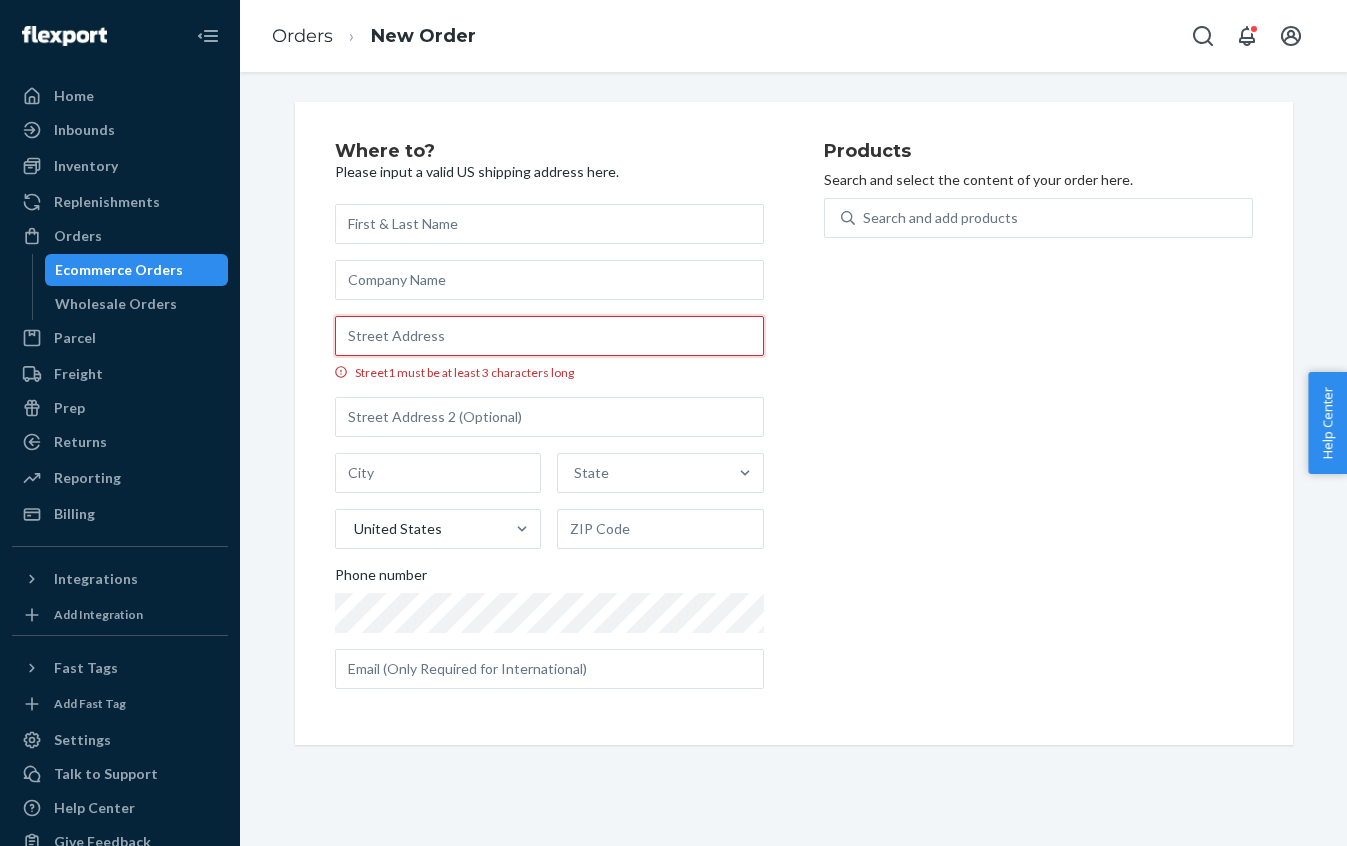 click on "Street1 must be at least 3 characters long" at bounding box center [549, 336] 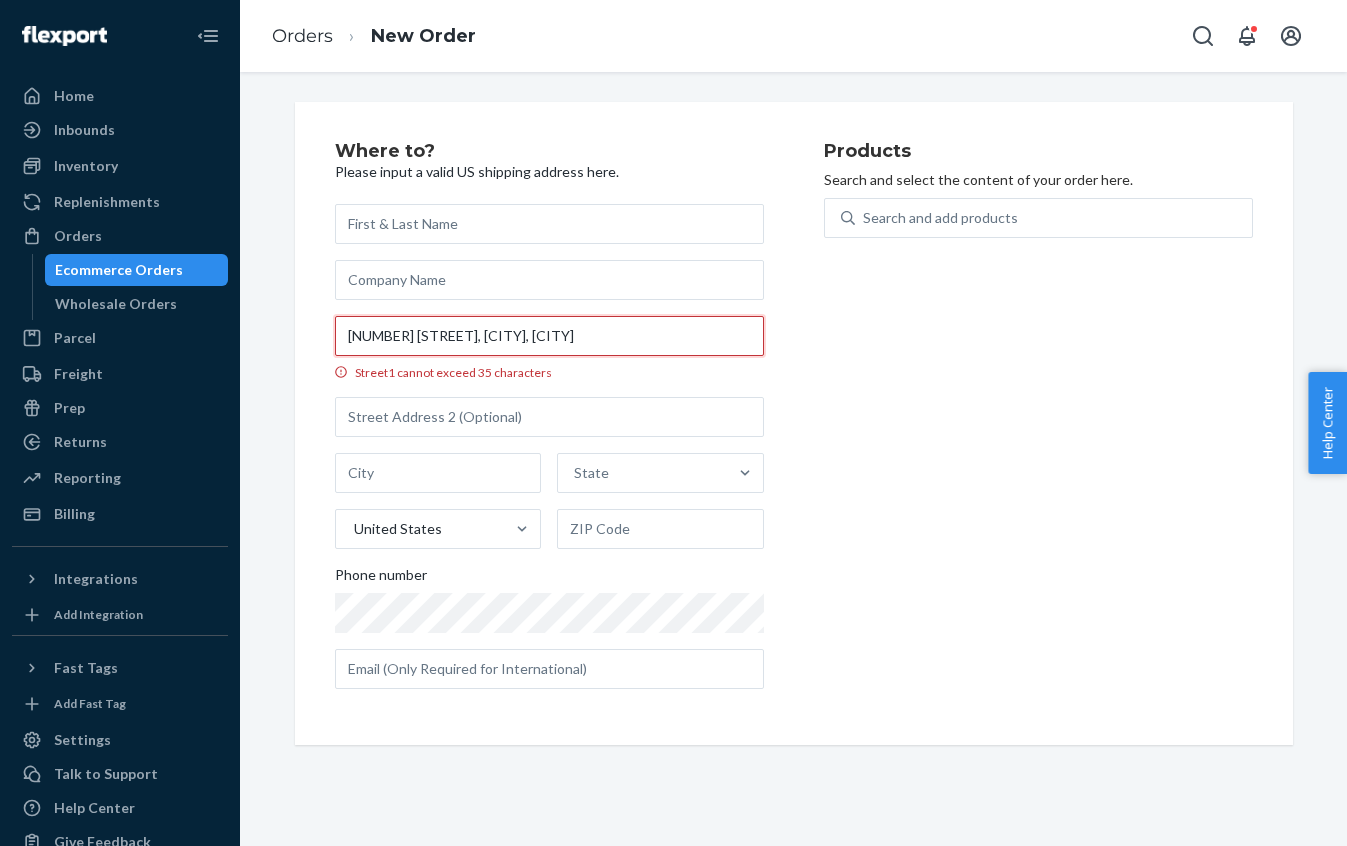 click on "74-80 Johnston Rd, Wan Chai, Hong Kong" at bounding box center (549, 336) 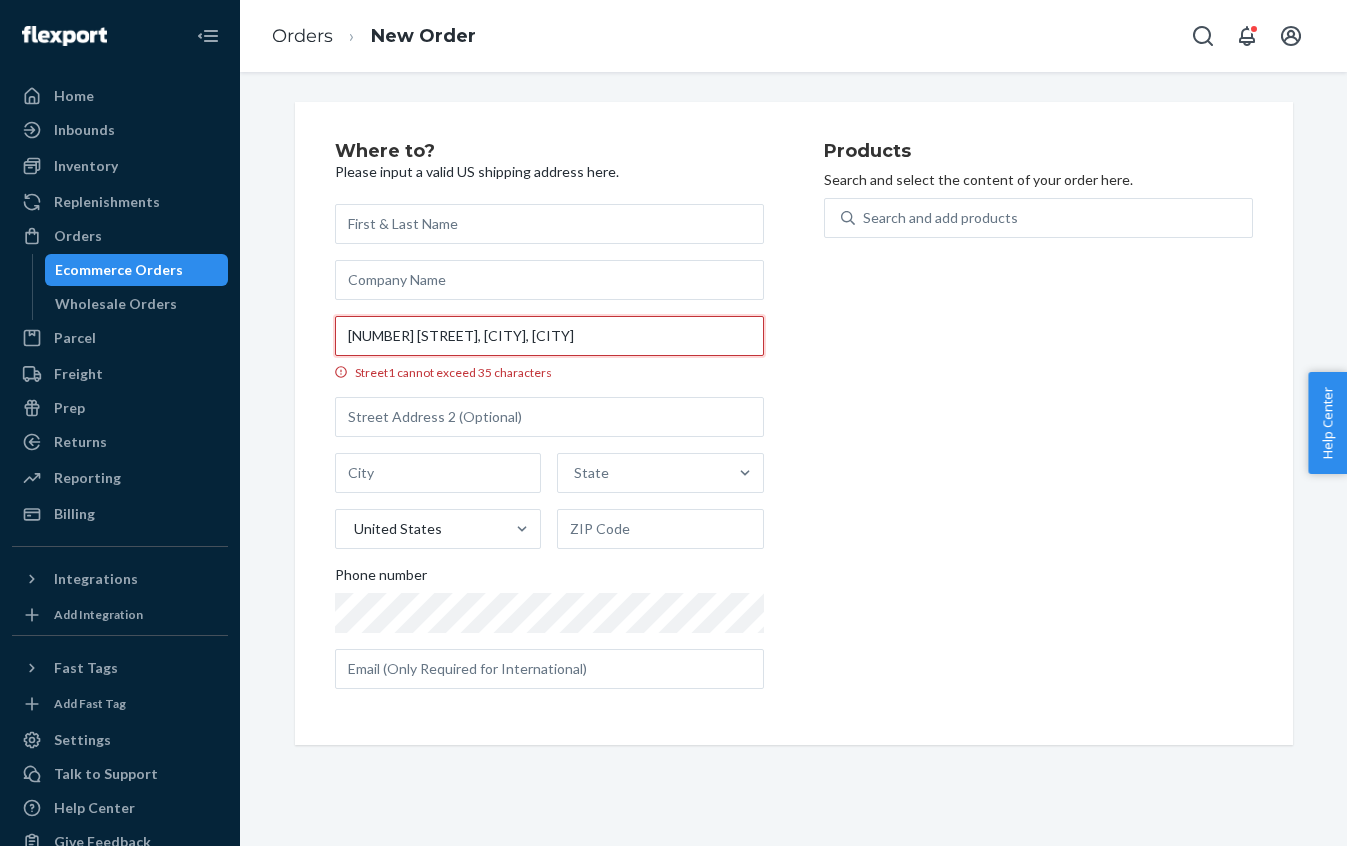 click on "Home Inbounds Shipping Plans Problems Inventory Products Replenishments Orders Ecommerce Orders Wholesale Orders Parcel Parcel orders Integrations Freight Prep Returns All Returns Get Onboarded Reporting Reports Analytics Billing Integrations Add Integration Fast Tags Add Fast Tag Settings Talk to Support Help Center Give Feedback Orders New Order Where to? Please input a valid US shipping address here. 74-80 Johnston Rd, Wan Chai, Hong Kong   Street1 cannot exceed 35 characters State United States Phone number Products Search and select the content of your order here. Search and add products
×
Help Center
Username" at bounding box center [673, 423] 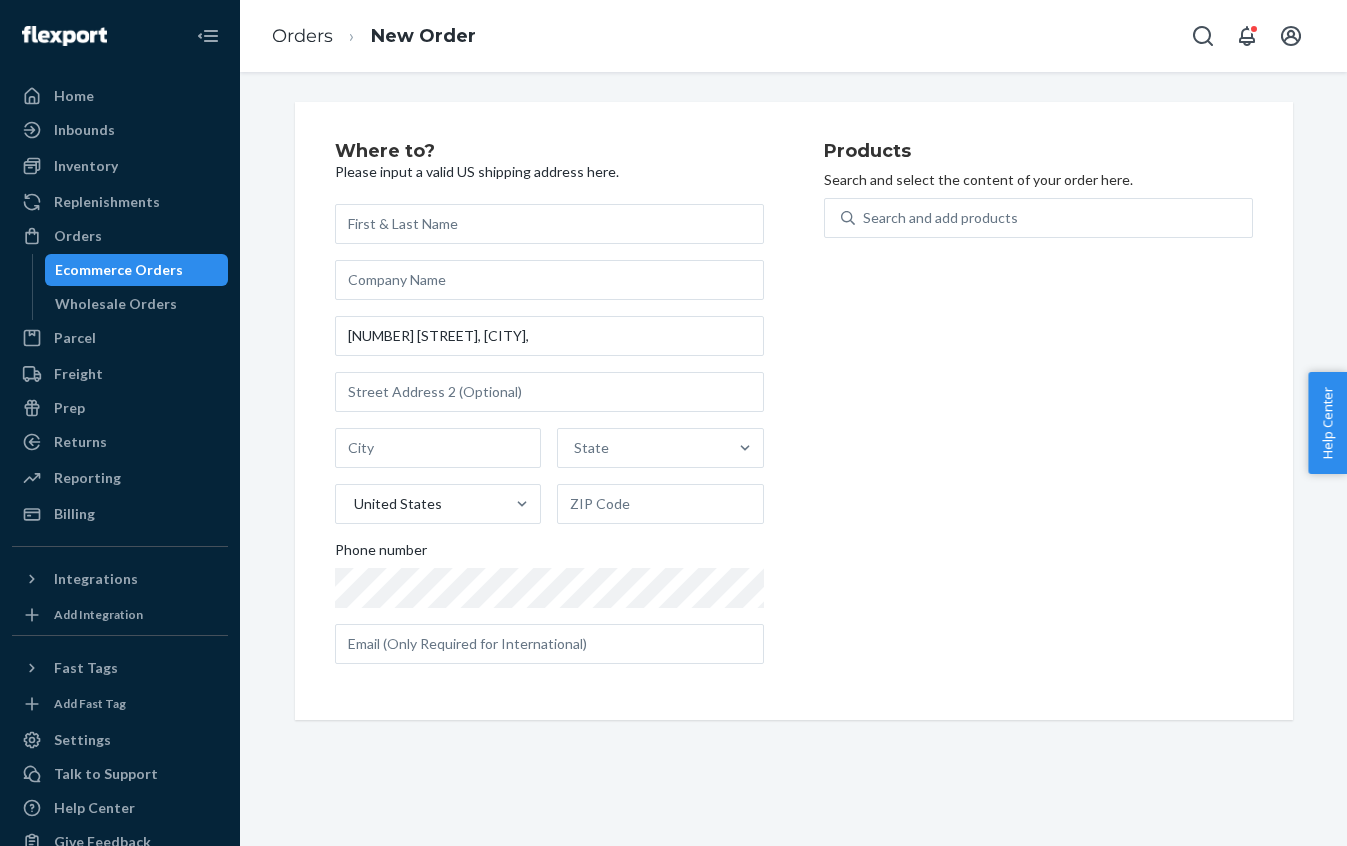 click on "Products Search and select the content of your order here. Search and add products" at bounding box center [1038, 411] 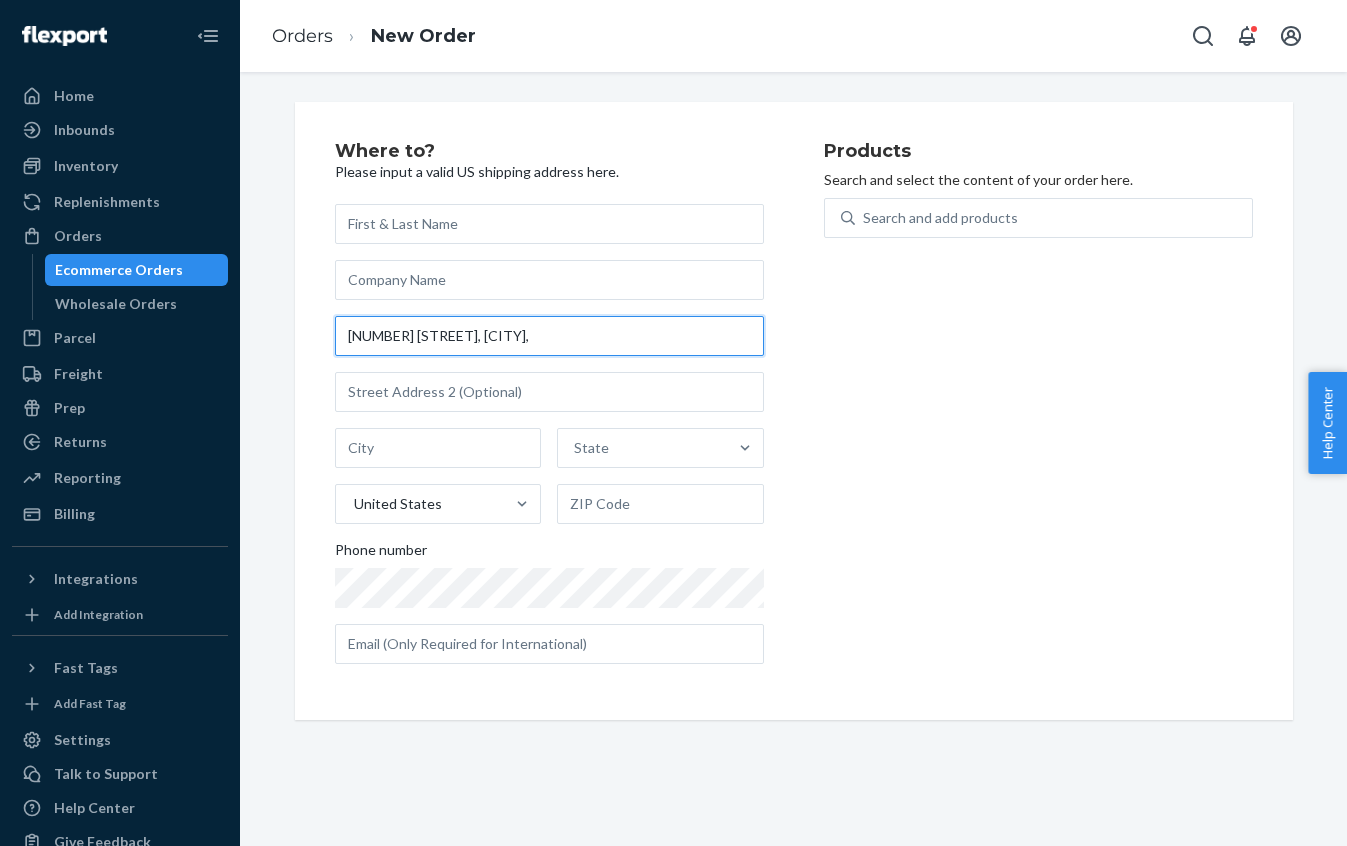 click on "74-80 Johnston Rd, Wan Chai," at bounding box center (549, 336) 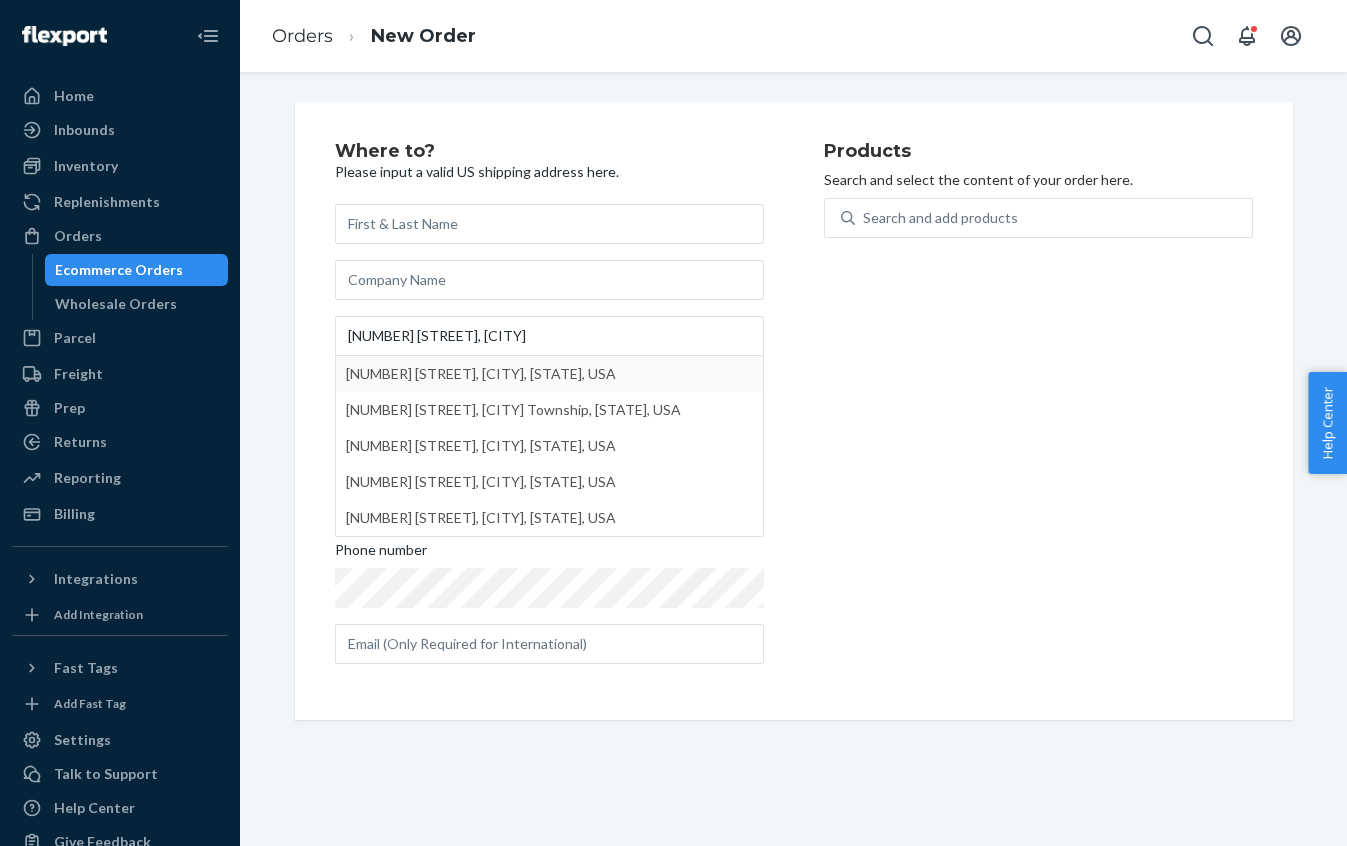type on "74 Johnston Rd" 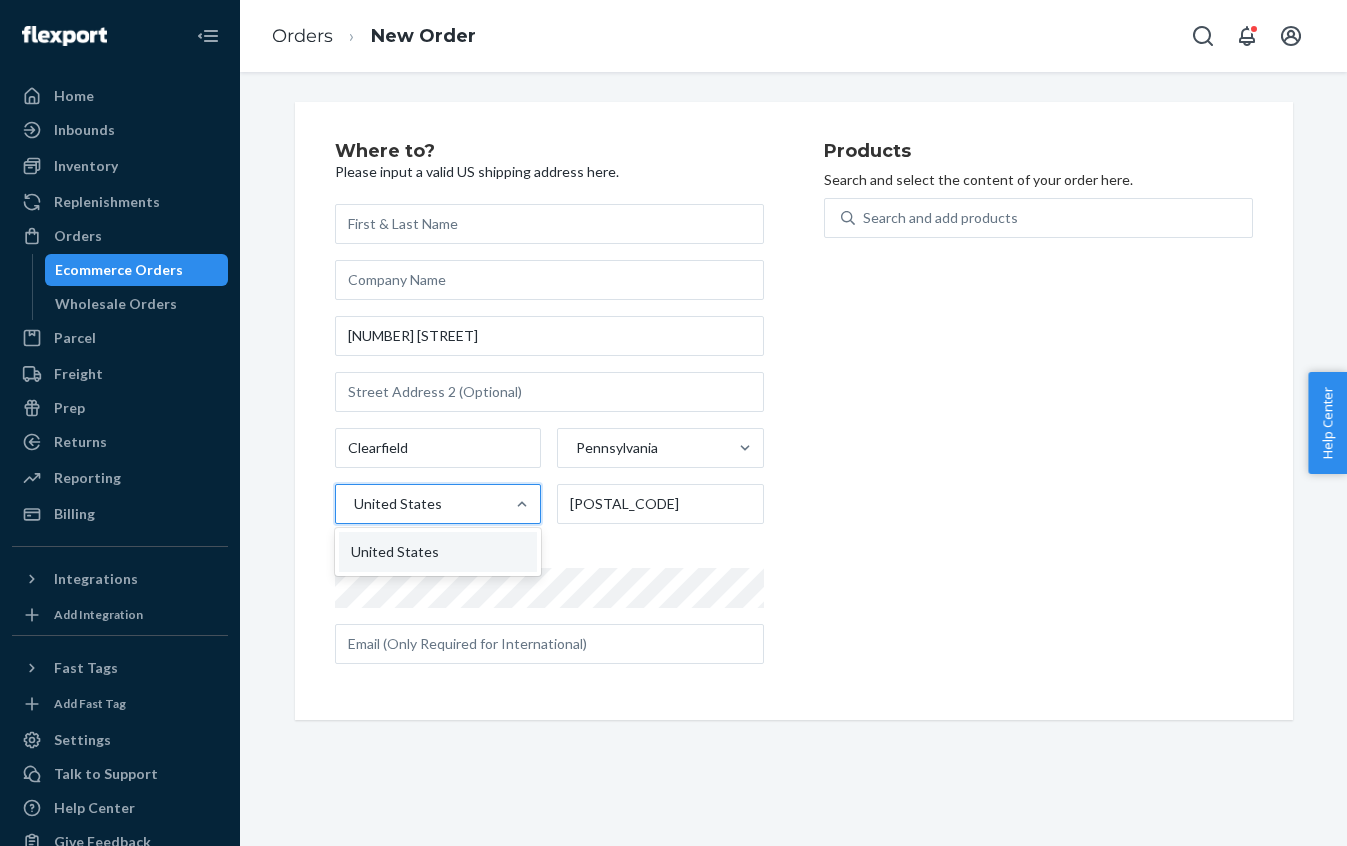 click on "United States" at bounding box center (398, 504) 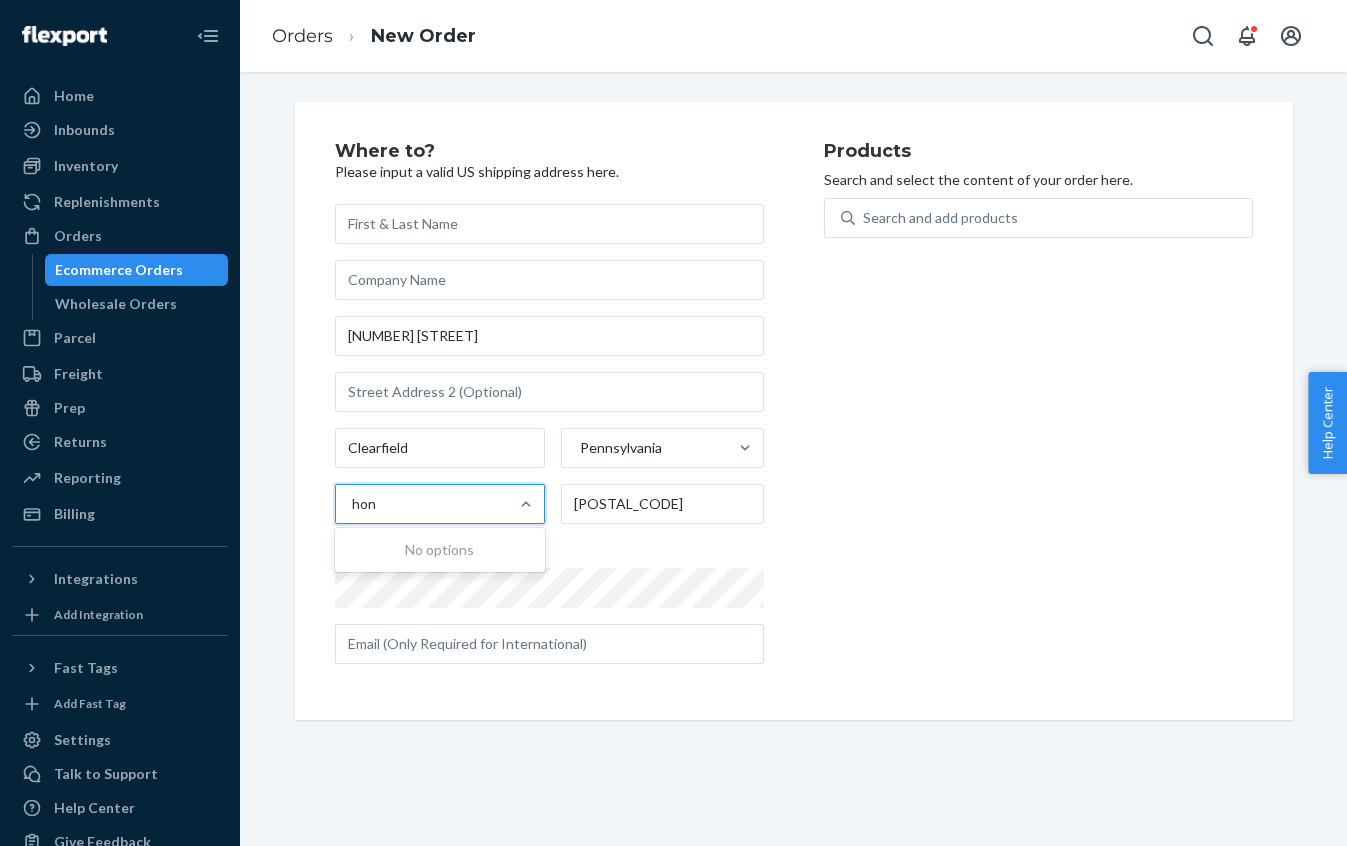 type on "[SEARCH_TERM]" 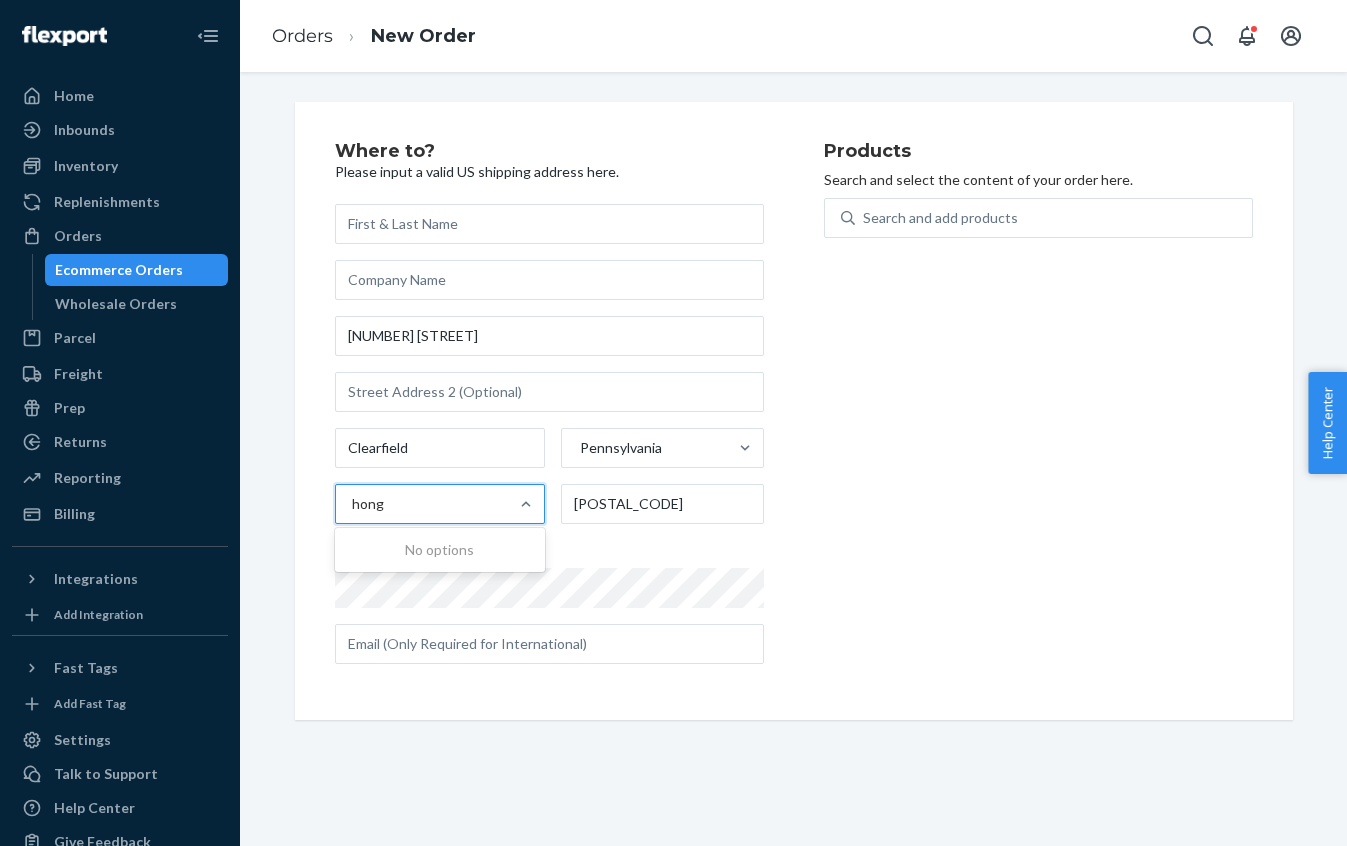 type 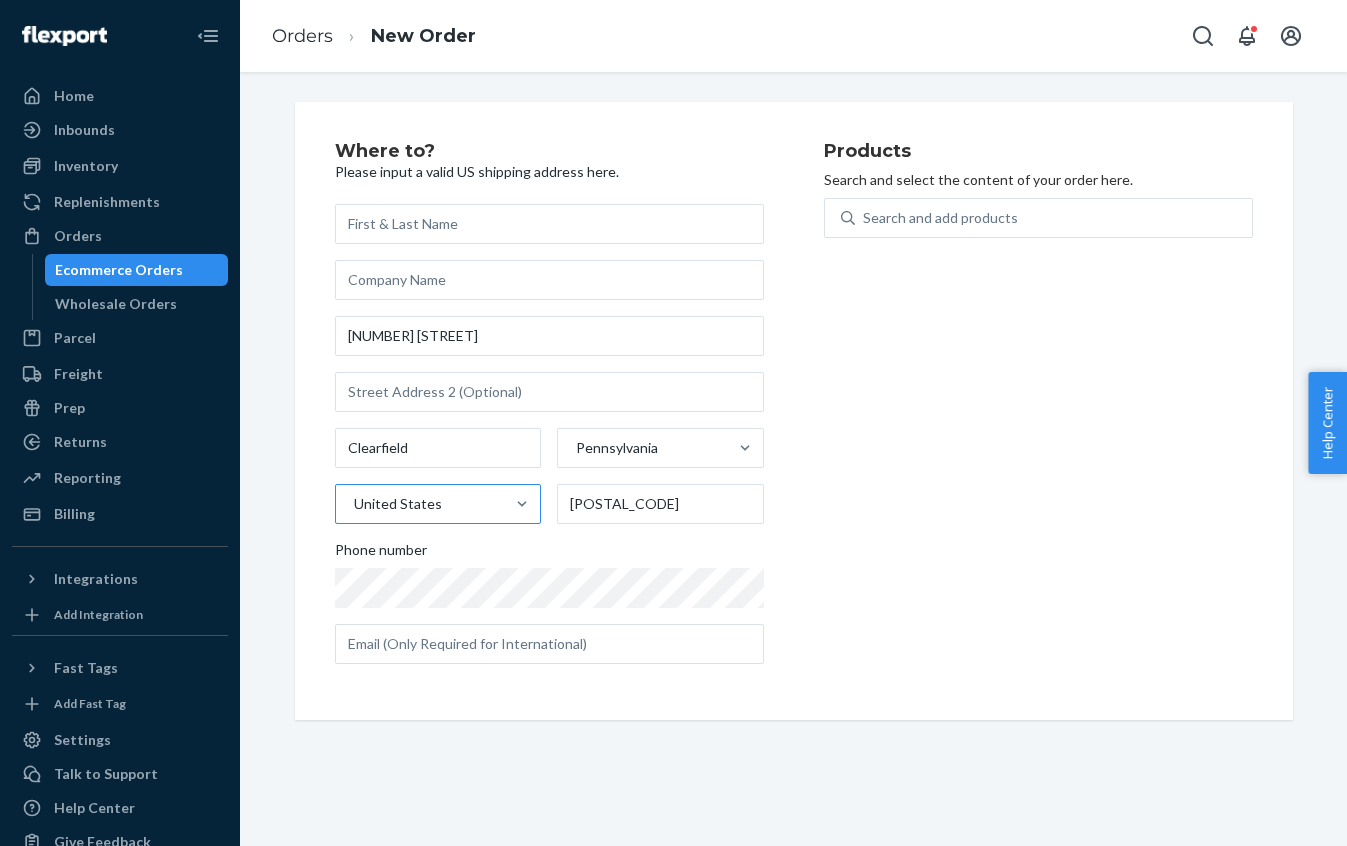 click on "Products Search and select the content of your order here. Search and add products" at bounding box center (1038, 411) 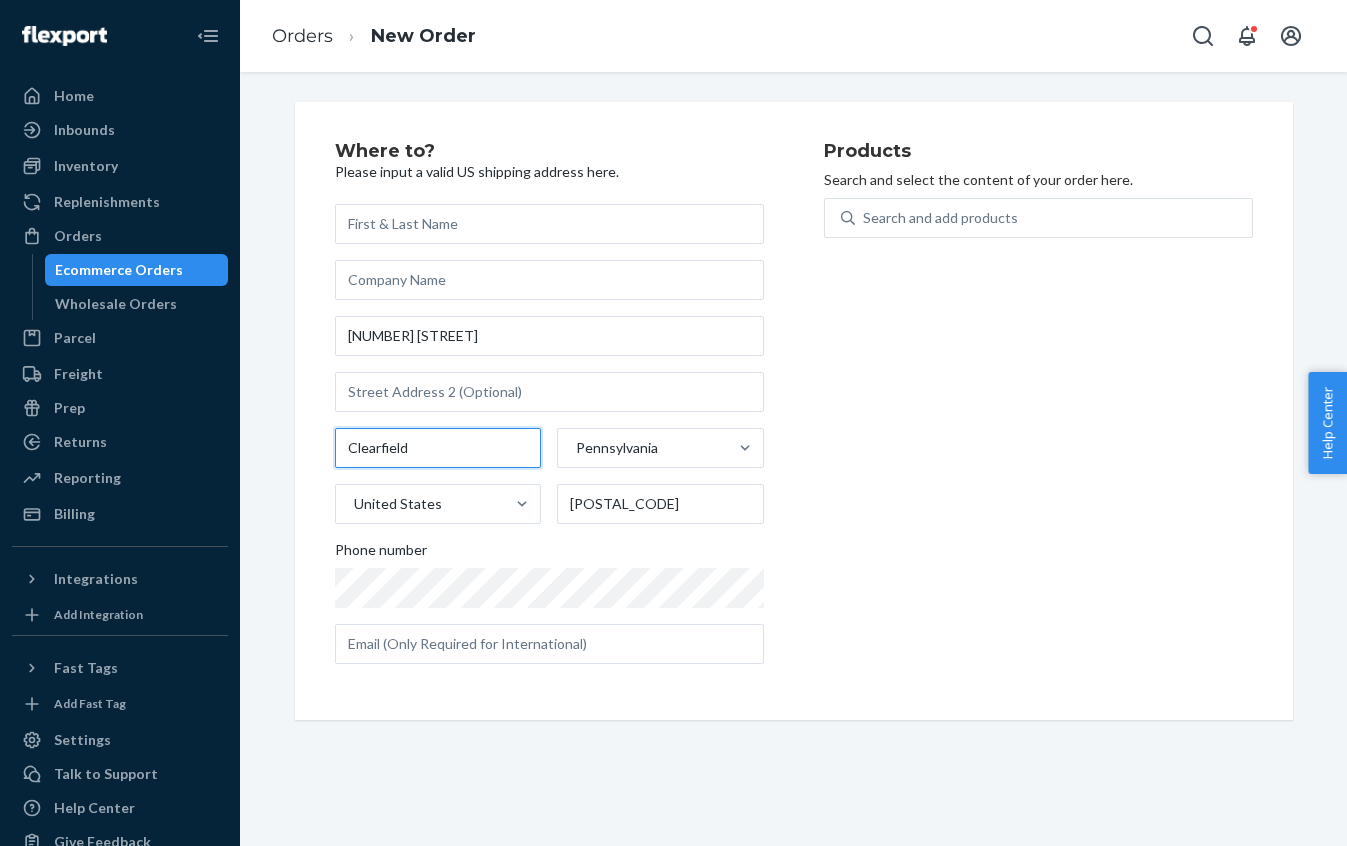 click on "Clearfield" at bounding box center (438, 448) 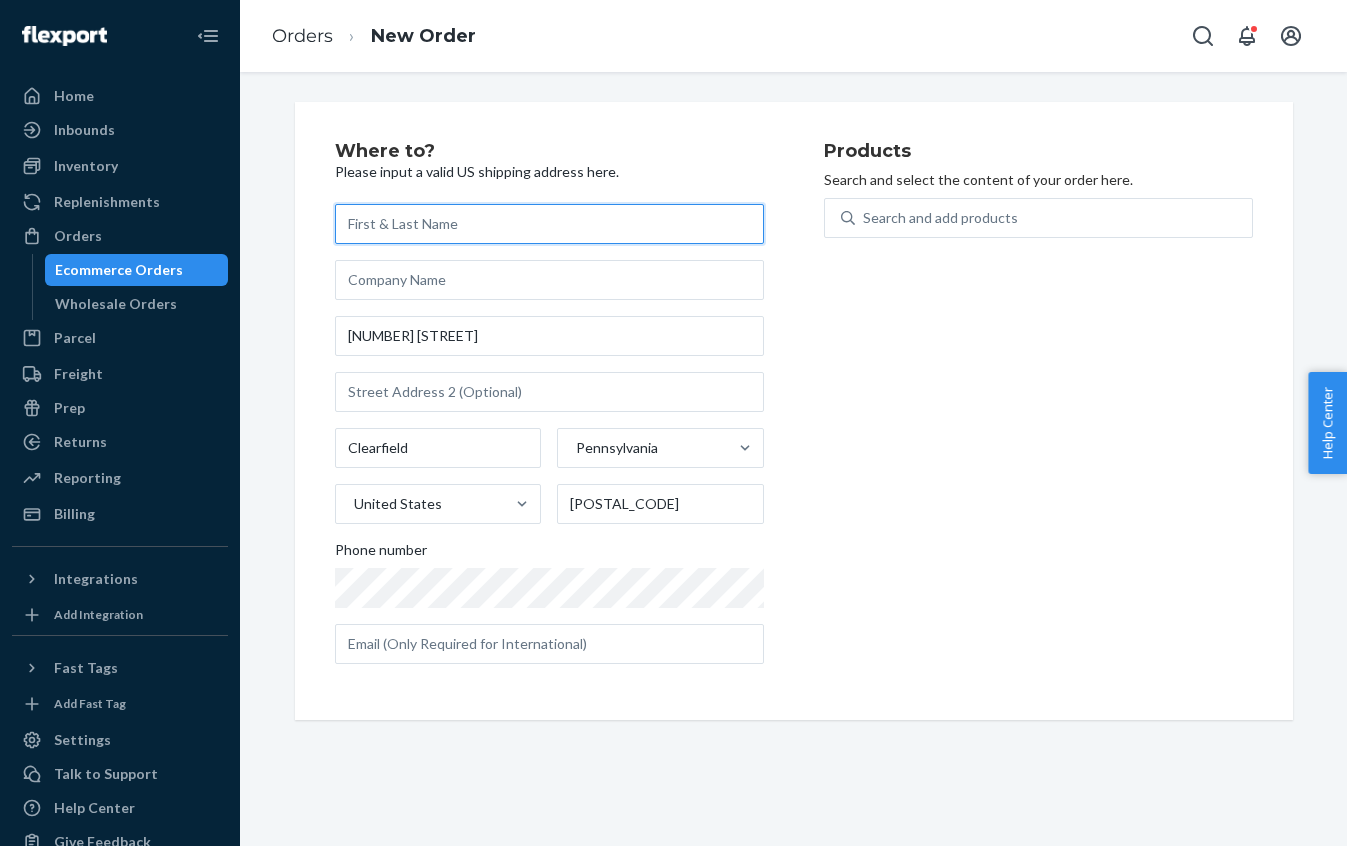 click at bounding box center (549, 224) 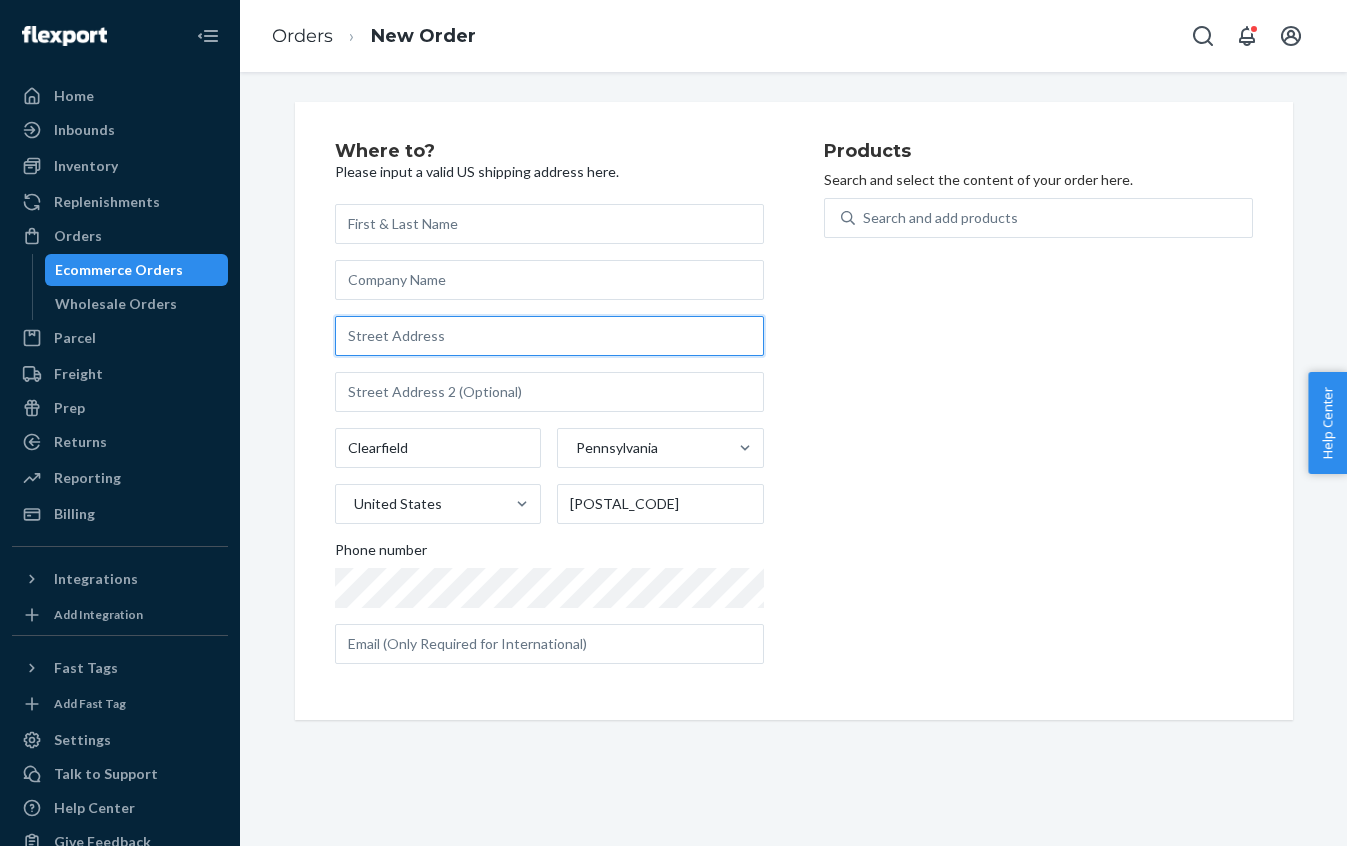 type 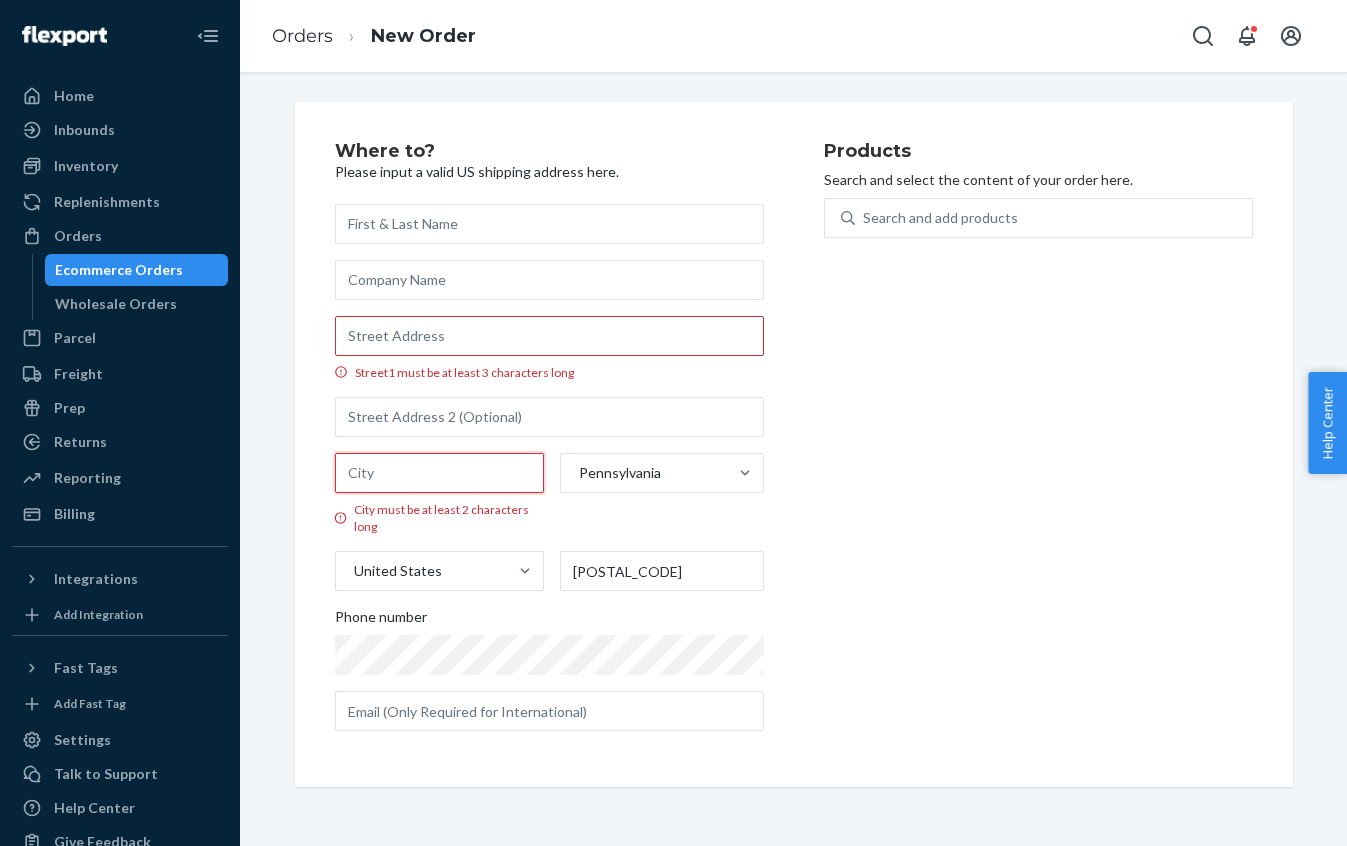 type 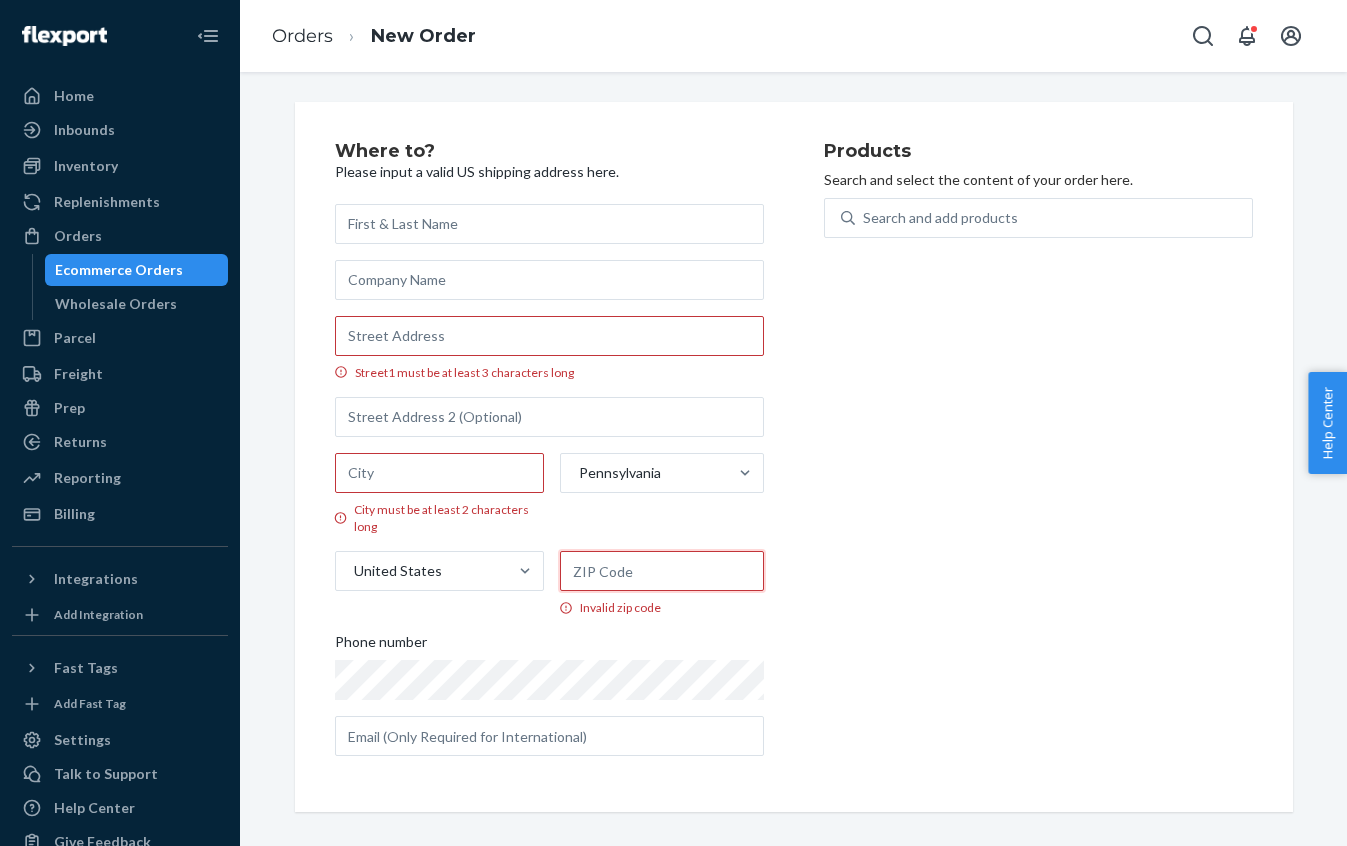 type 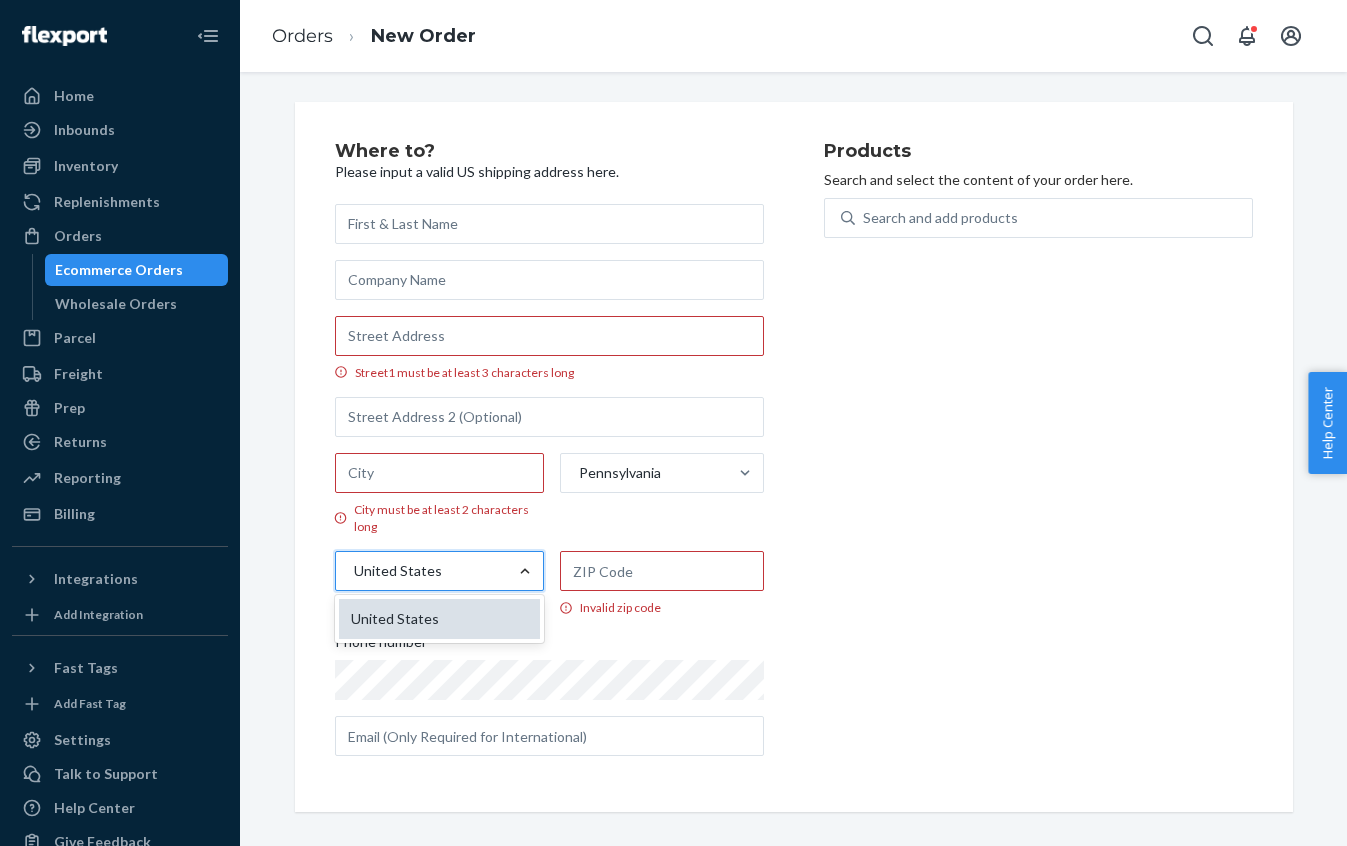 click on "United States" at bounding box center (440, 619) 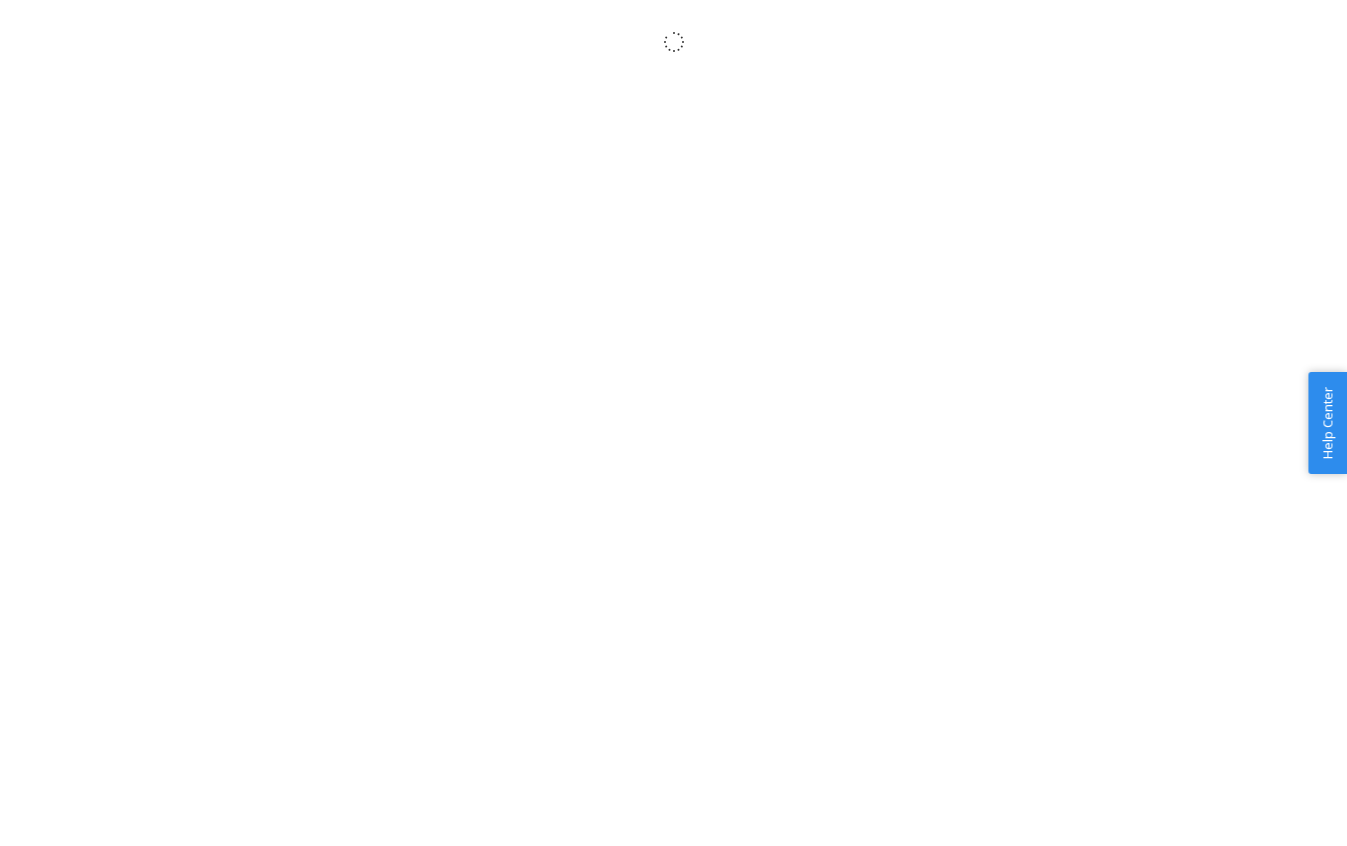 scroll, scrollTop: 0, scrollLeft: 0, axis: both 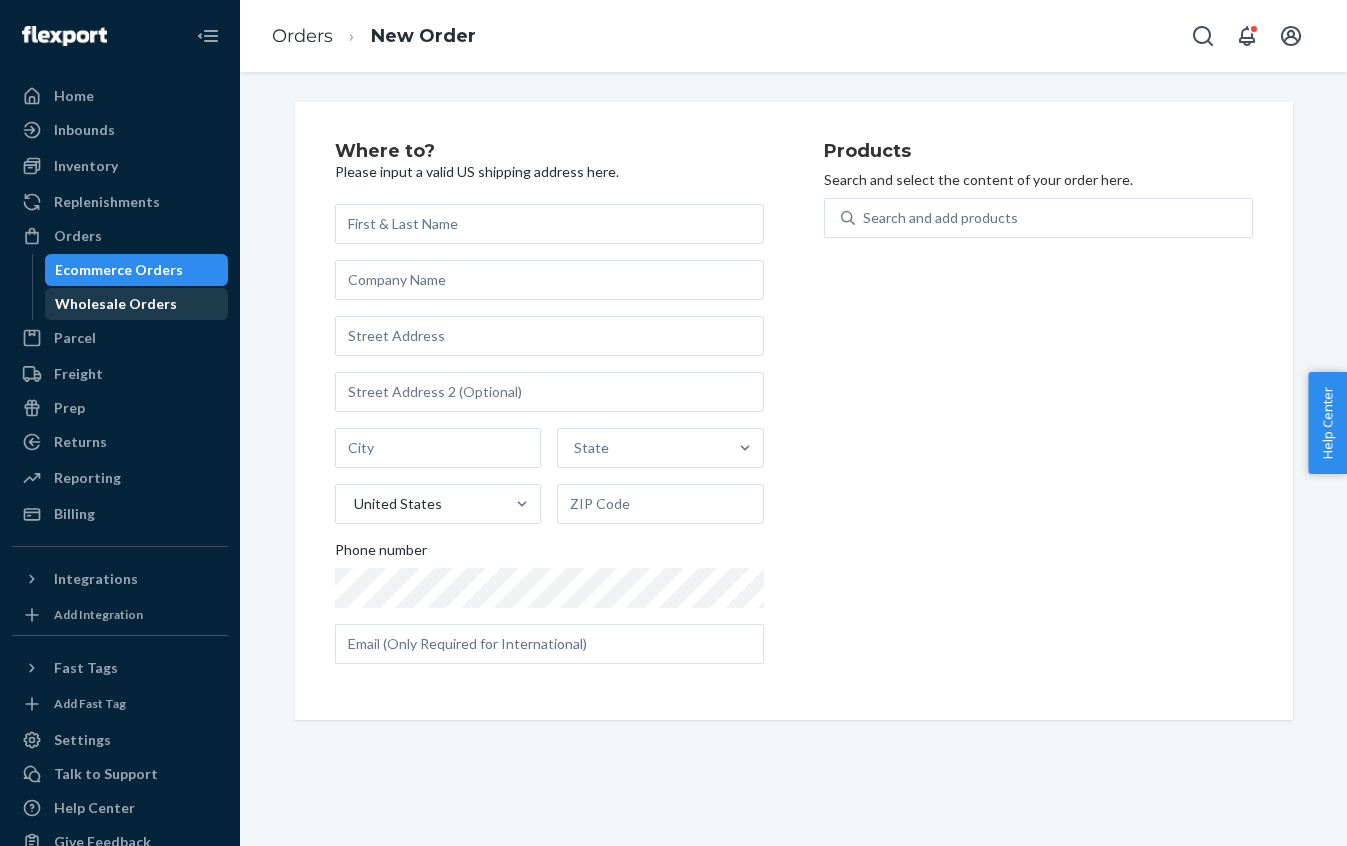 click on "Wholesale Orders" at bounding box center (116, 304) 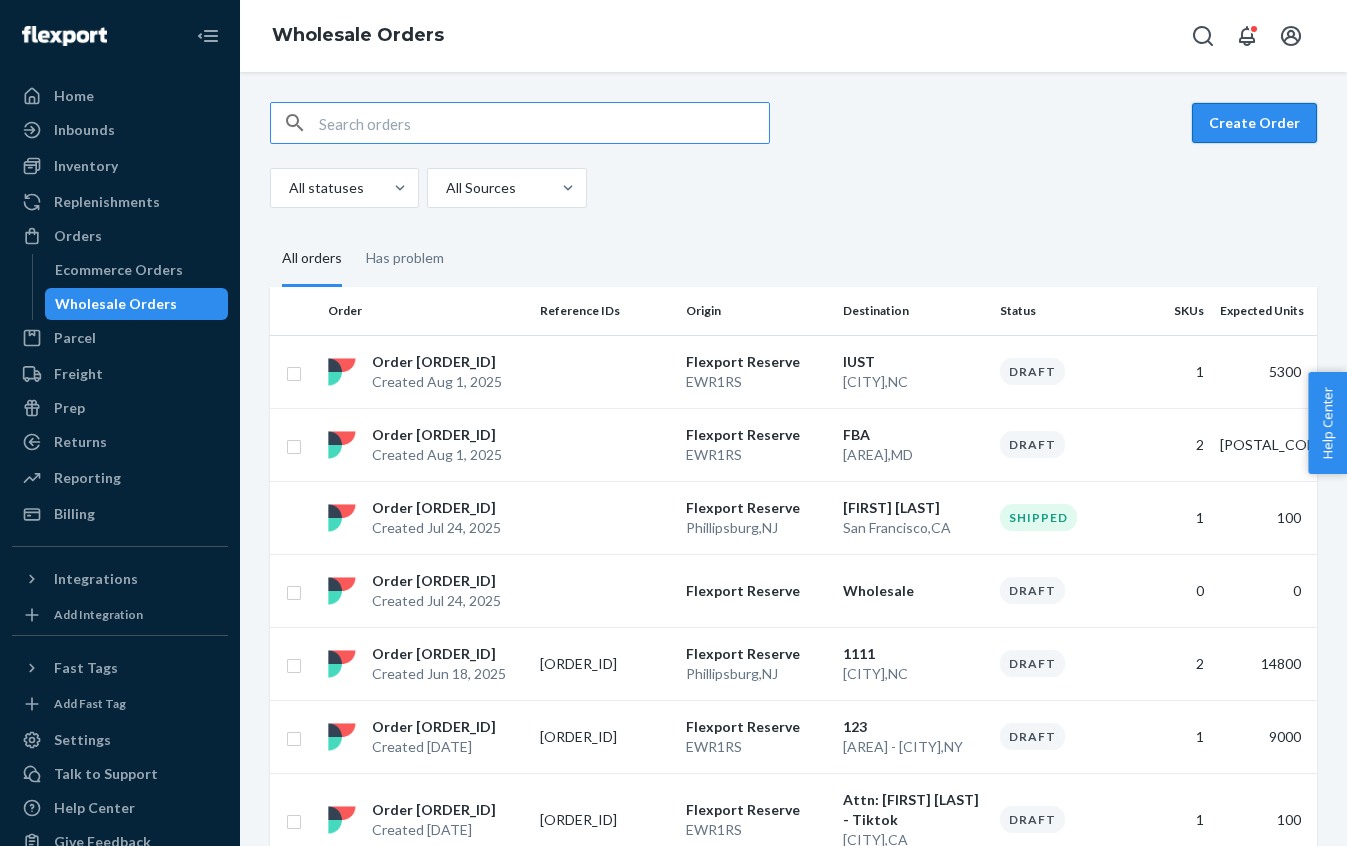 click on "Create Order" at bounding box center [1254, 123] 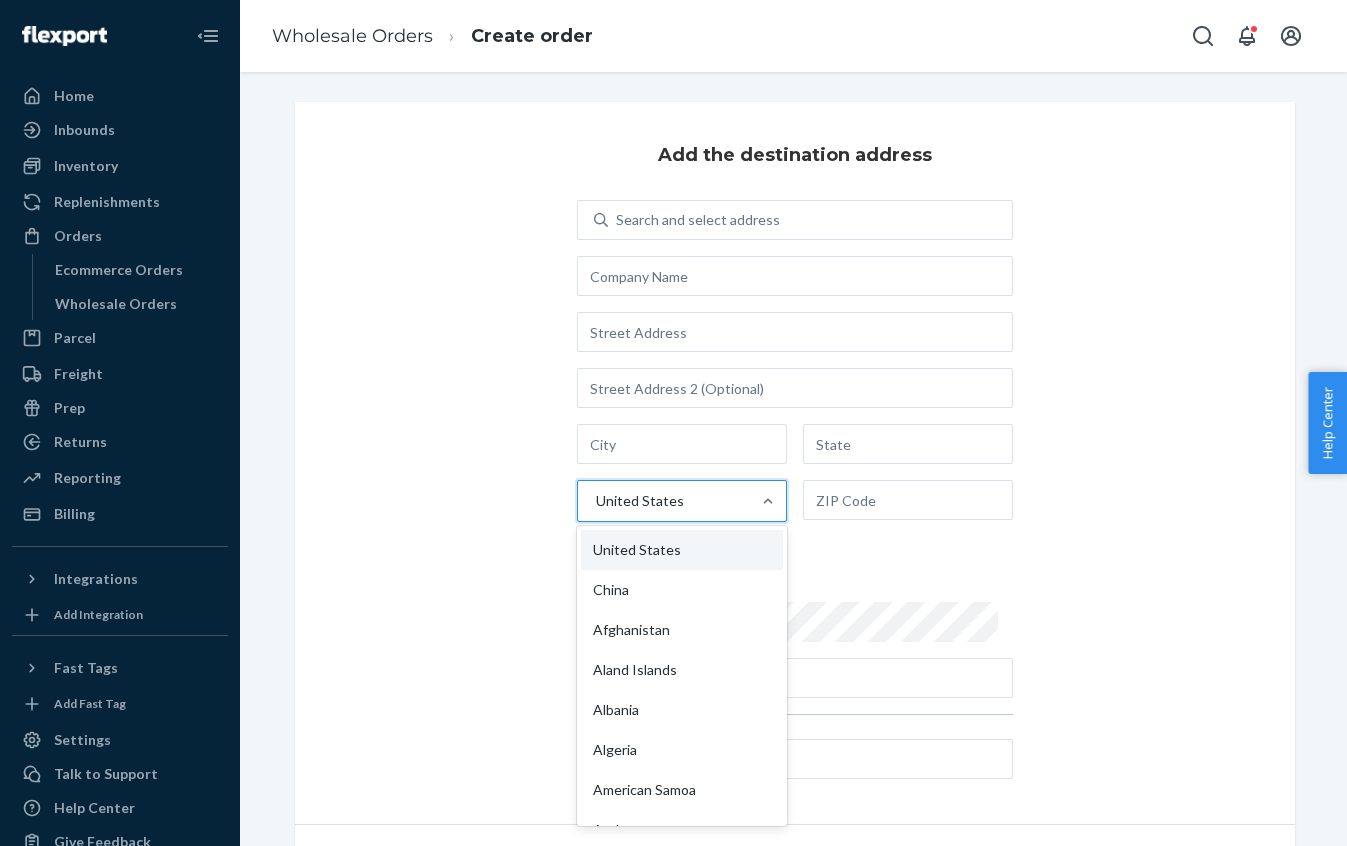 click on "United States" at bounding box center [664, 501] 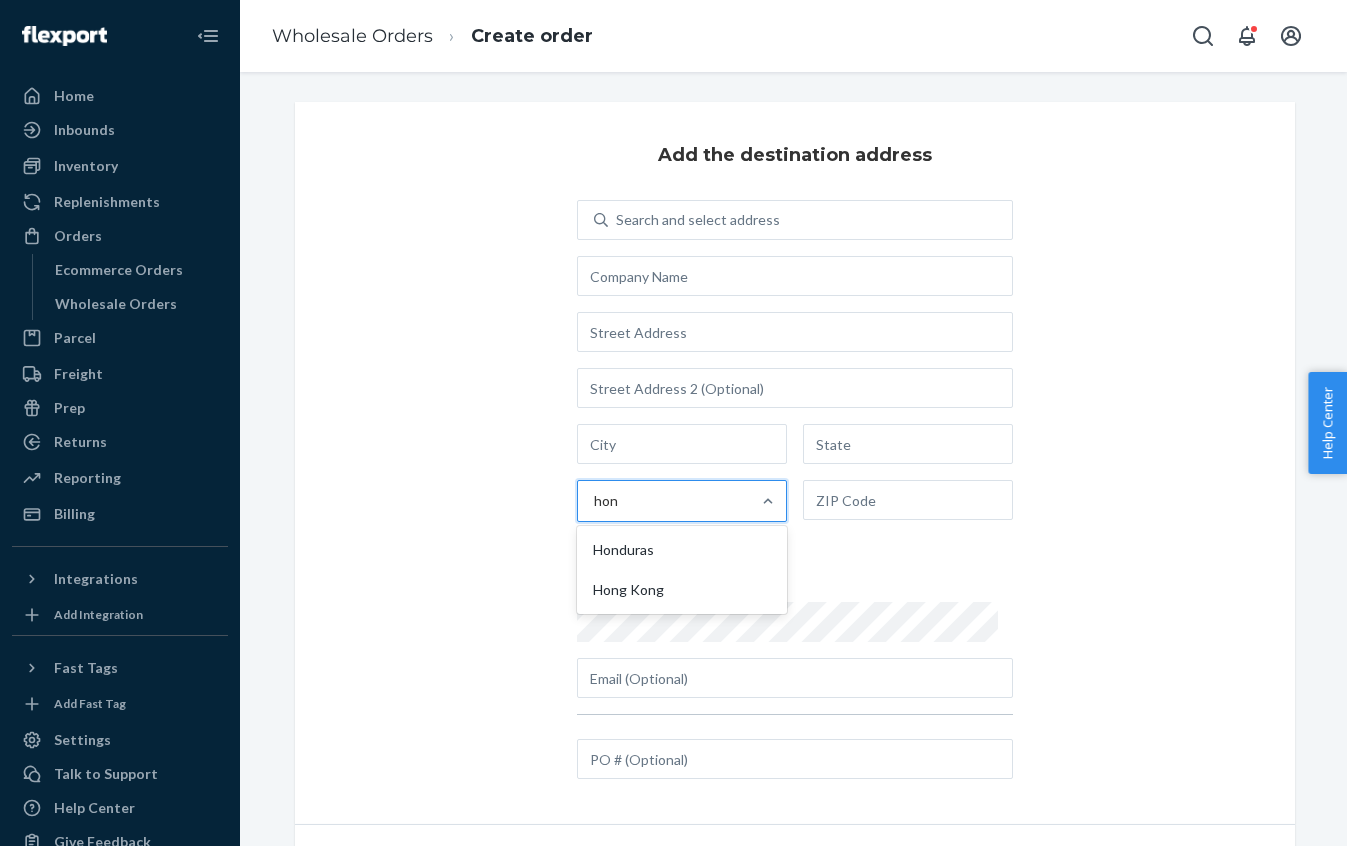 type on "[SEARCH_TERM]" 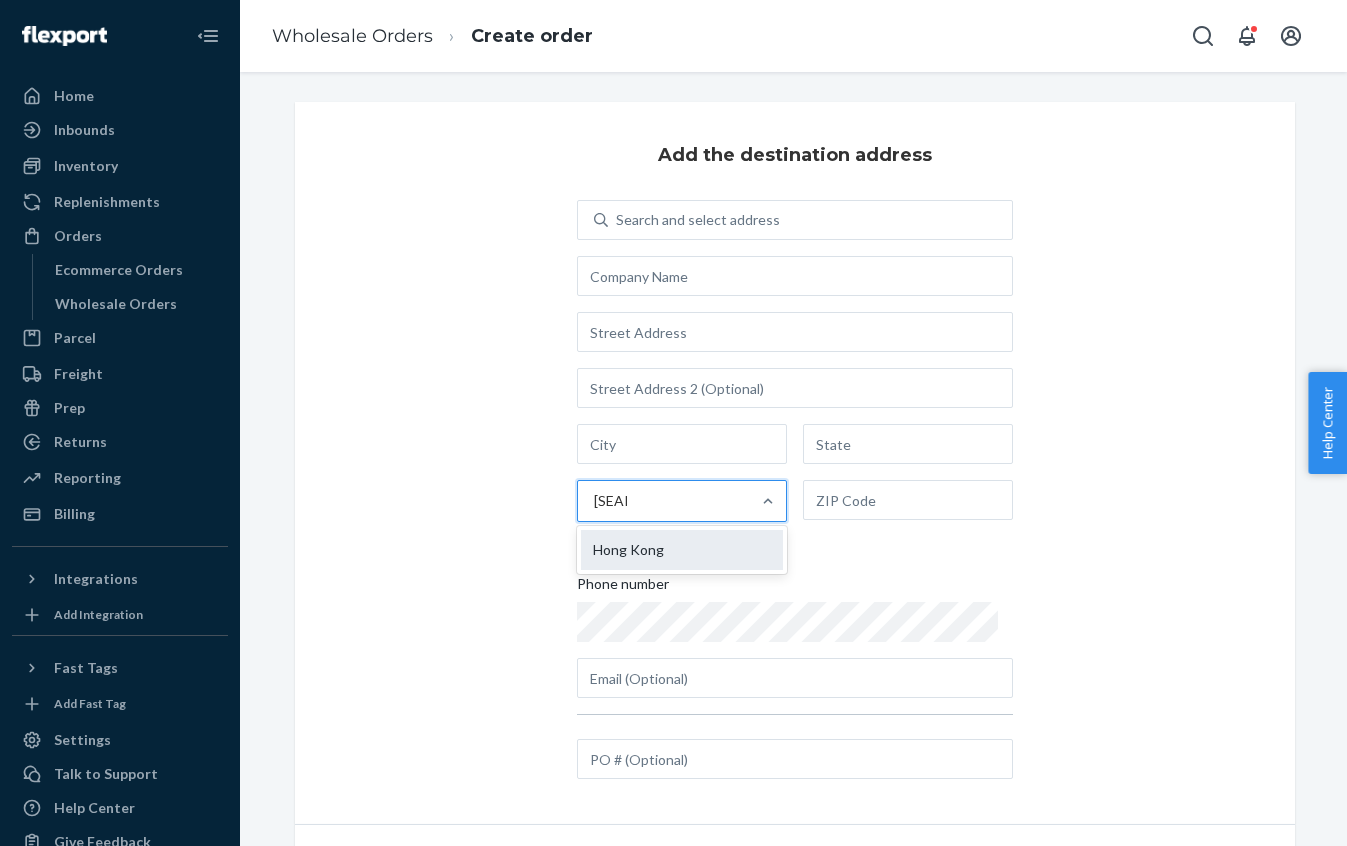 click on "Hong Kong" at bounding box center [682, 550] 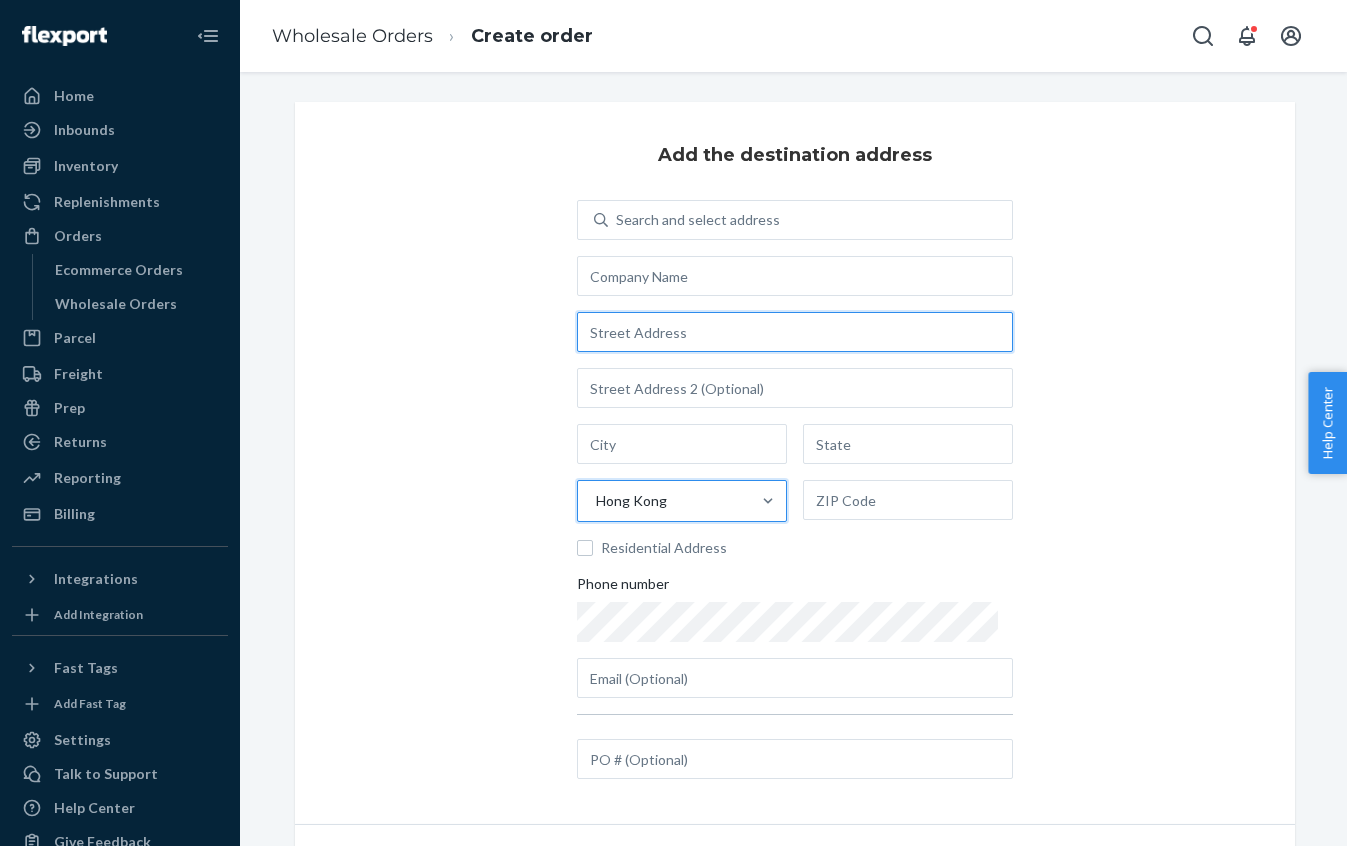 click at bounding box center [795, 332] 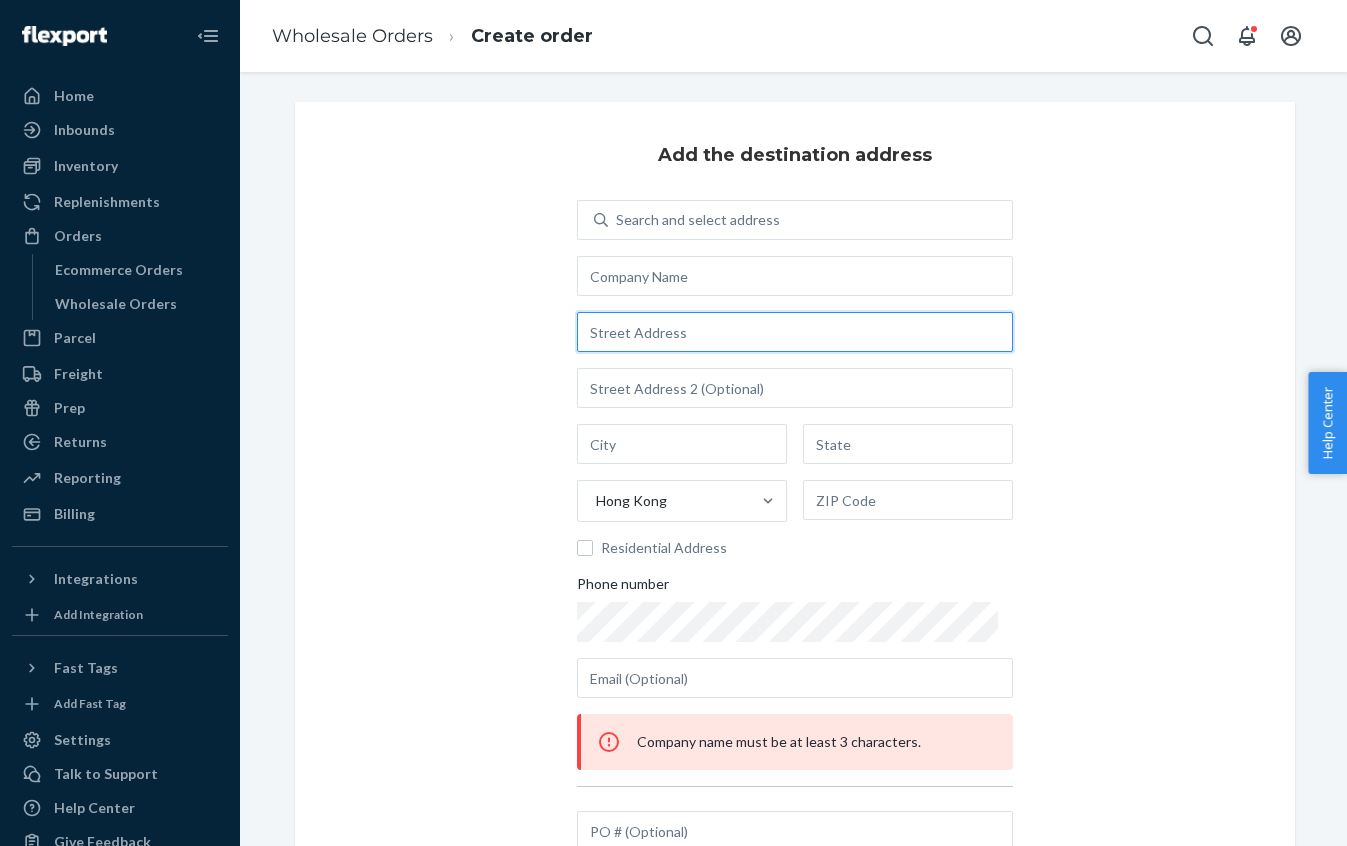 paste on "Hong Kong" 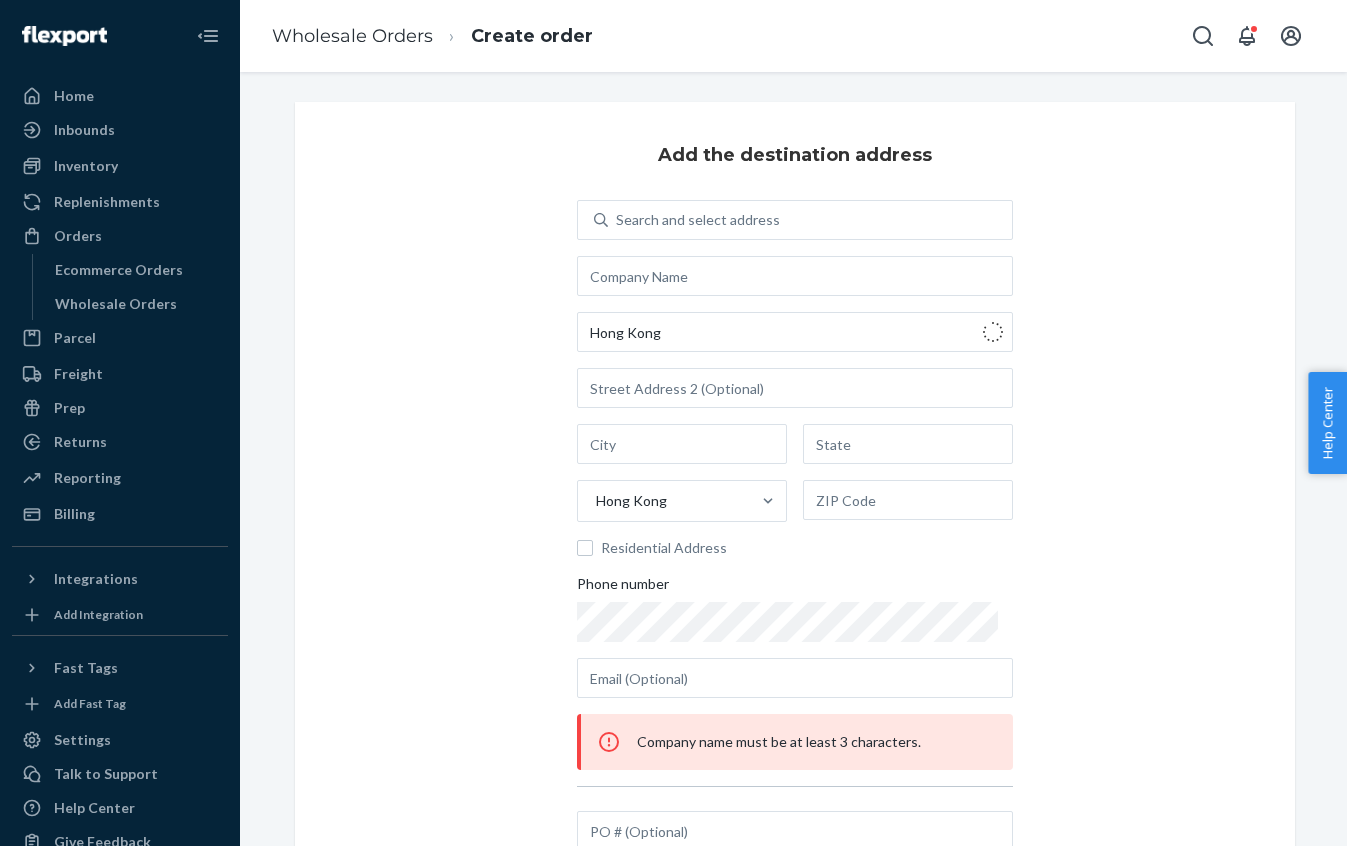 type on "[STREET]" 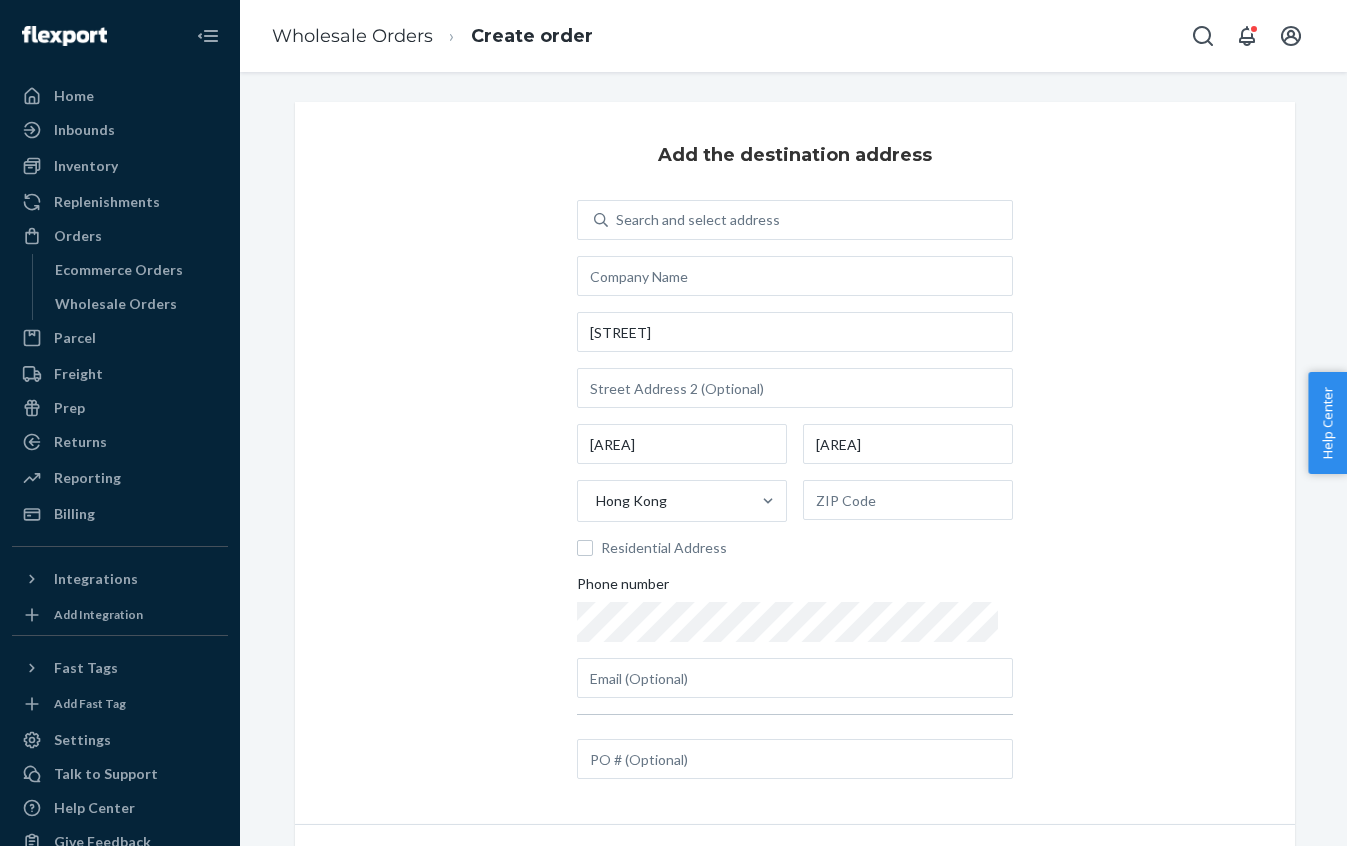 click on "Add the destination address Search and select address [STREET] [DISTRICT] [DISTRICT] [CITY] Residential Address Phone number" at bounding box center (795, 463) 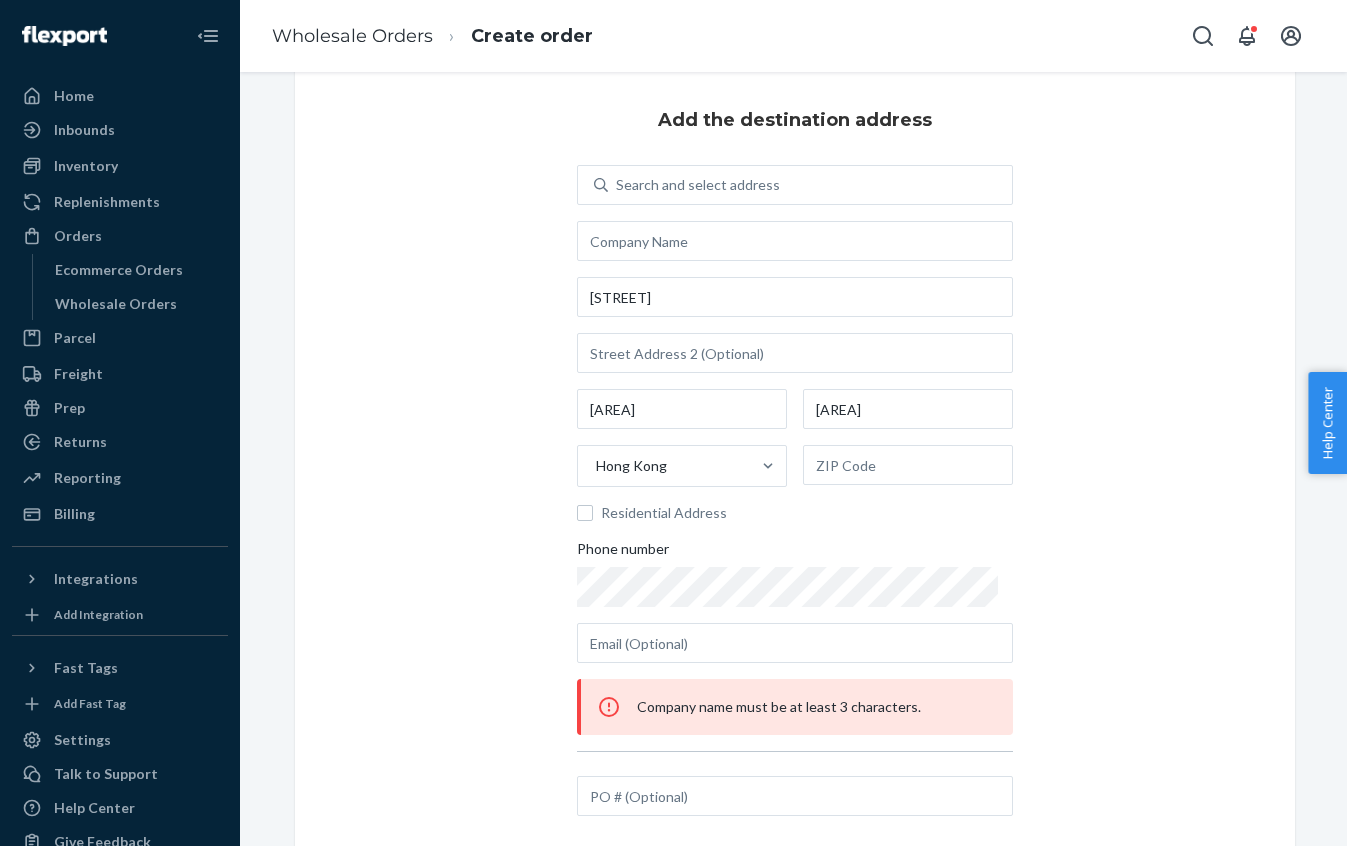 scroll, scrollTop: 34, scrollLeft: 0, axis: vertical 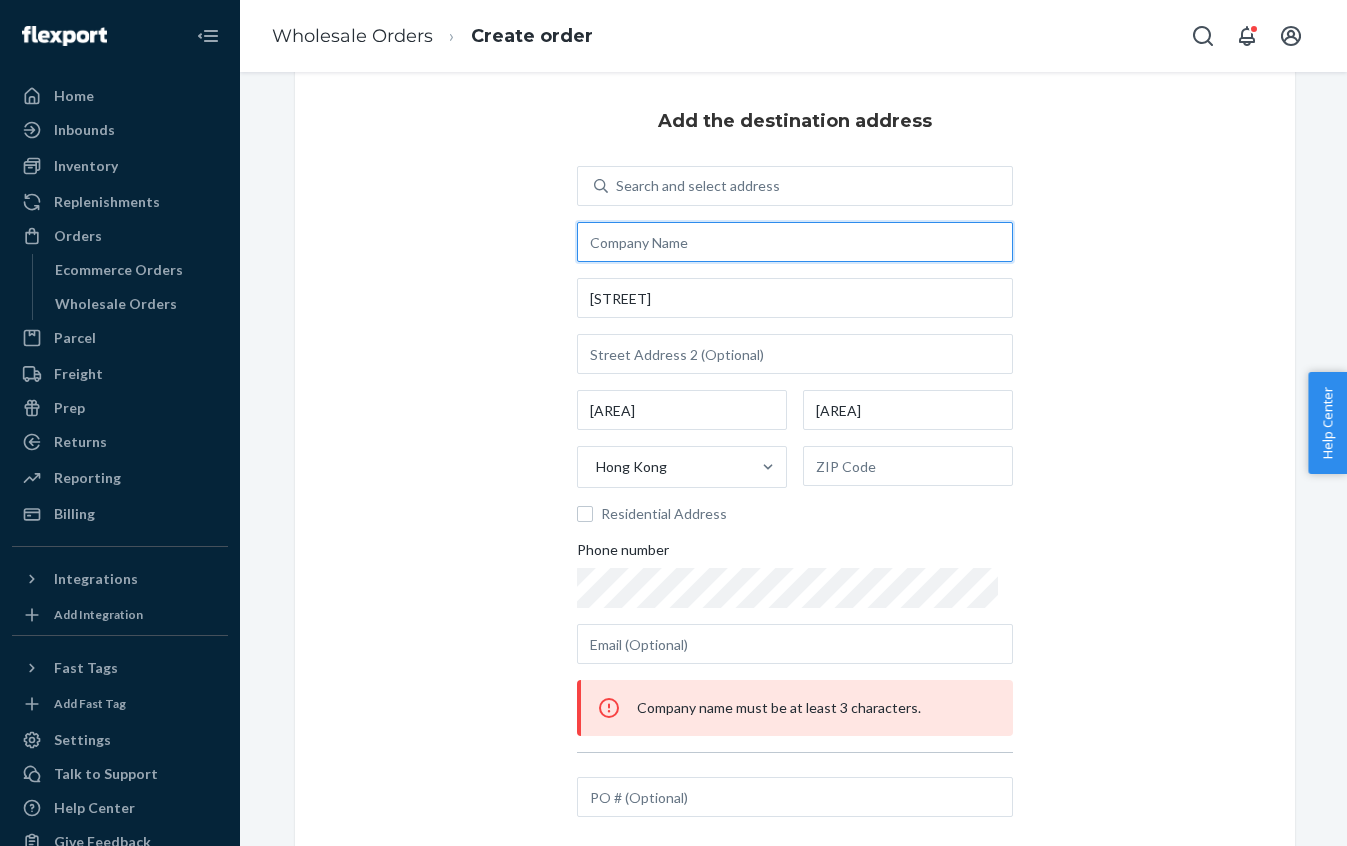 click at bounding box center (795, 242) 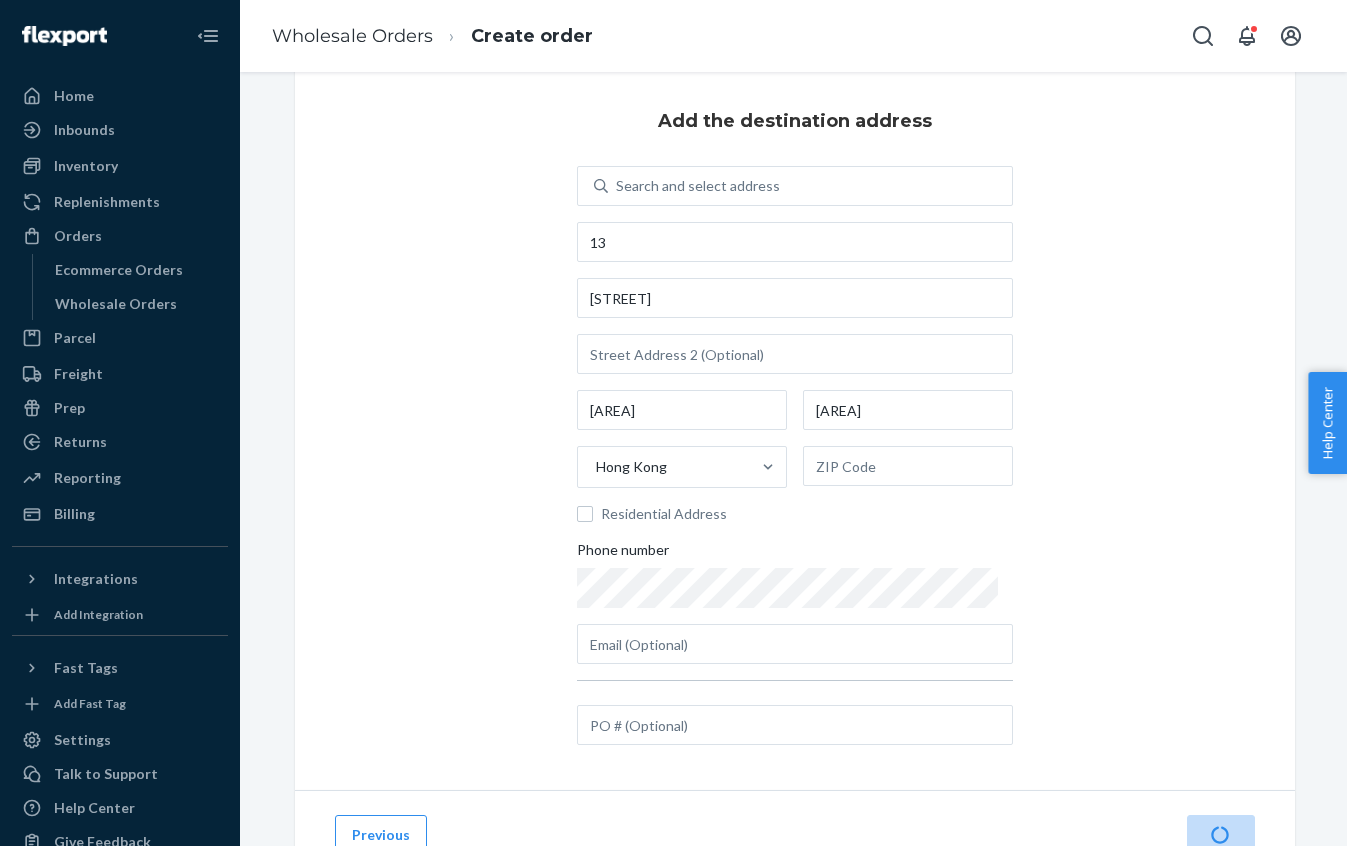 click on "Add the destination address Search and select address [NUMBER] [STREET] [DISTRICT] [DISTRICT] [CITY] Residential Address Phone number" at bounding box center (795, 429) 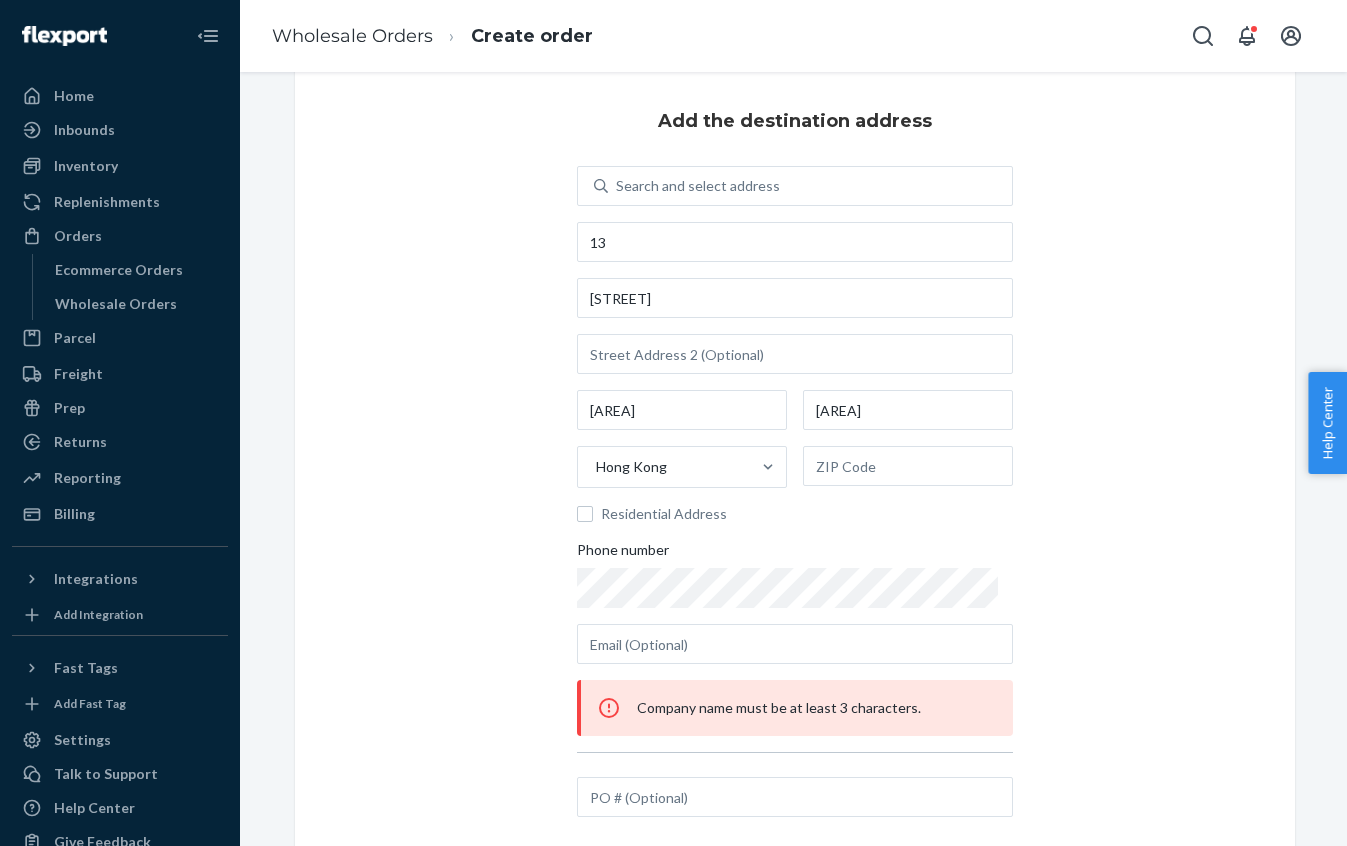 scroll, scrollTop: 57, scrollLeft: 0, axis: vertical 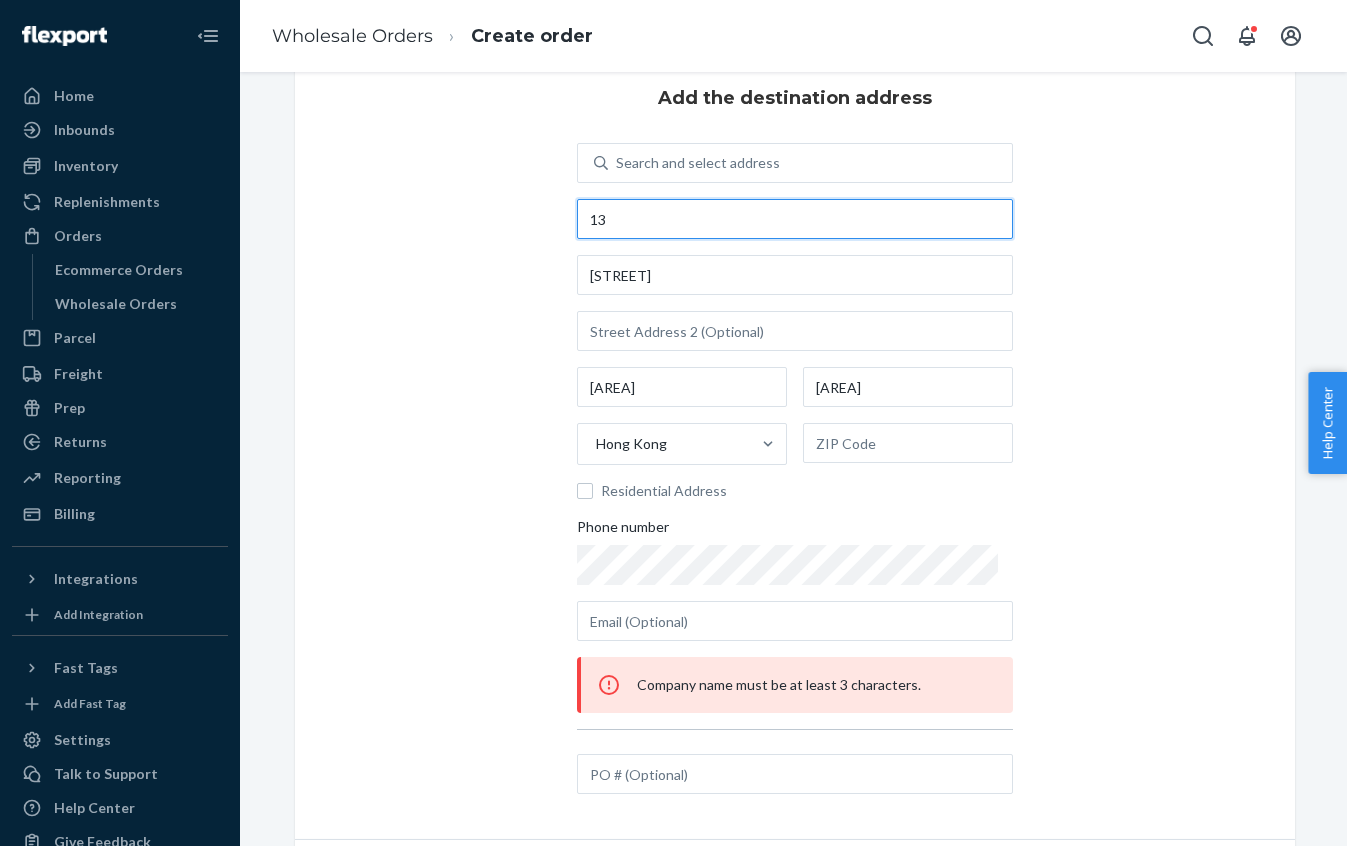 click on "13" at bounding box center (795, 219) 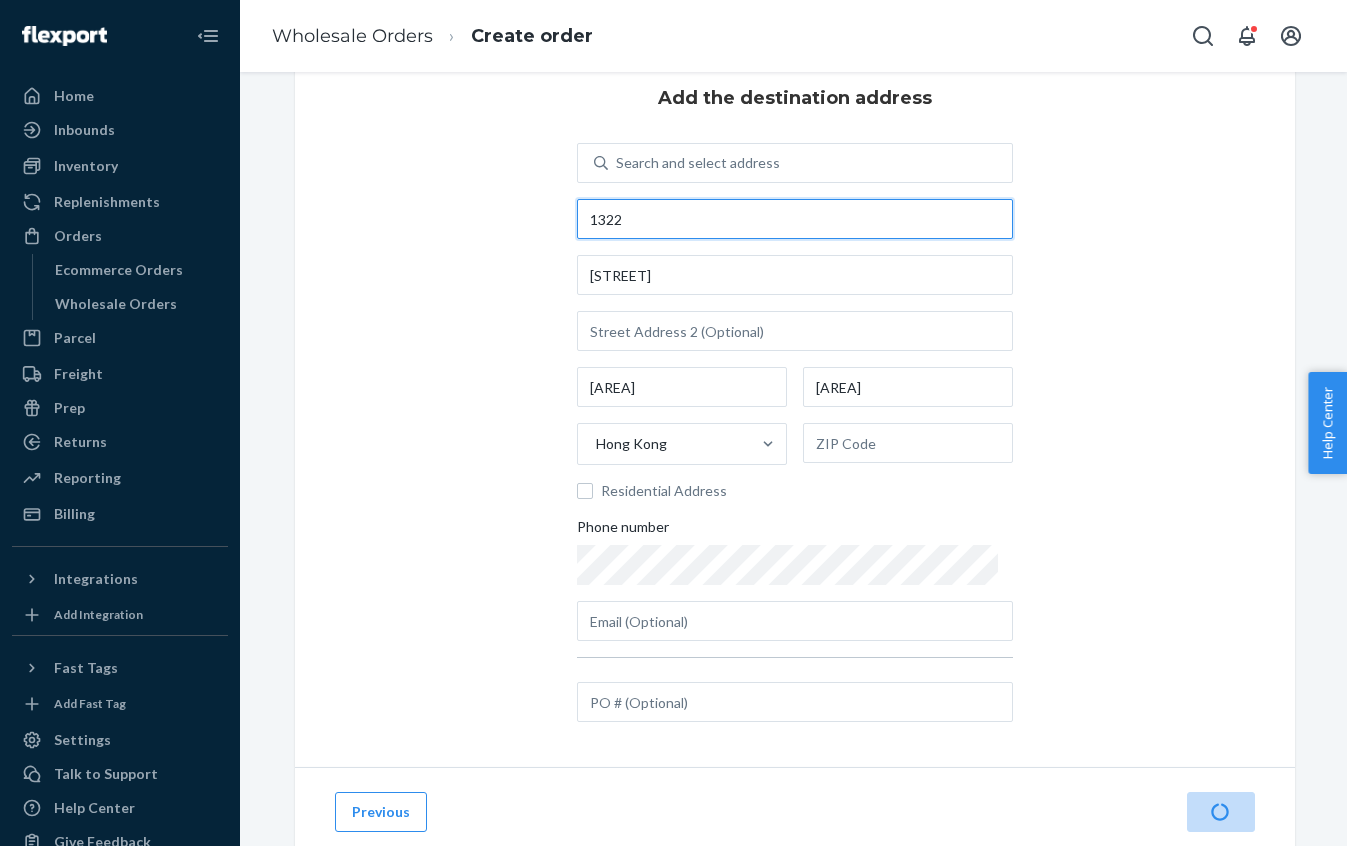 type on "1322" 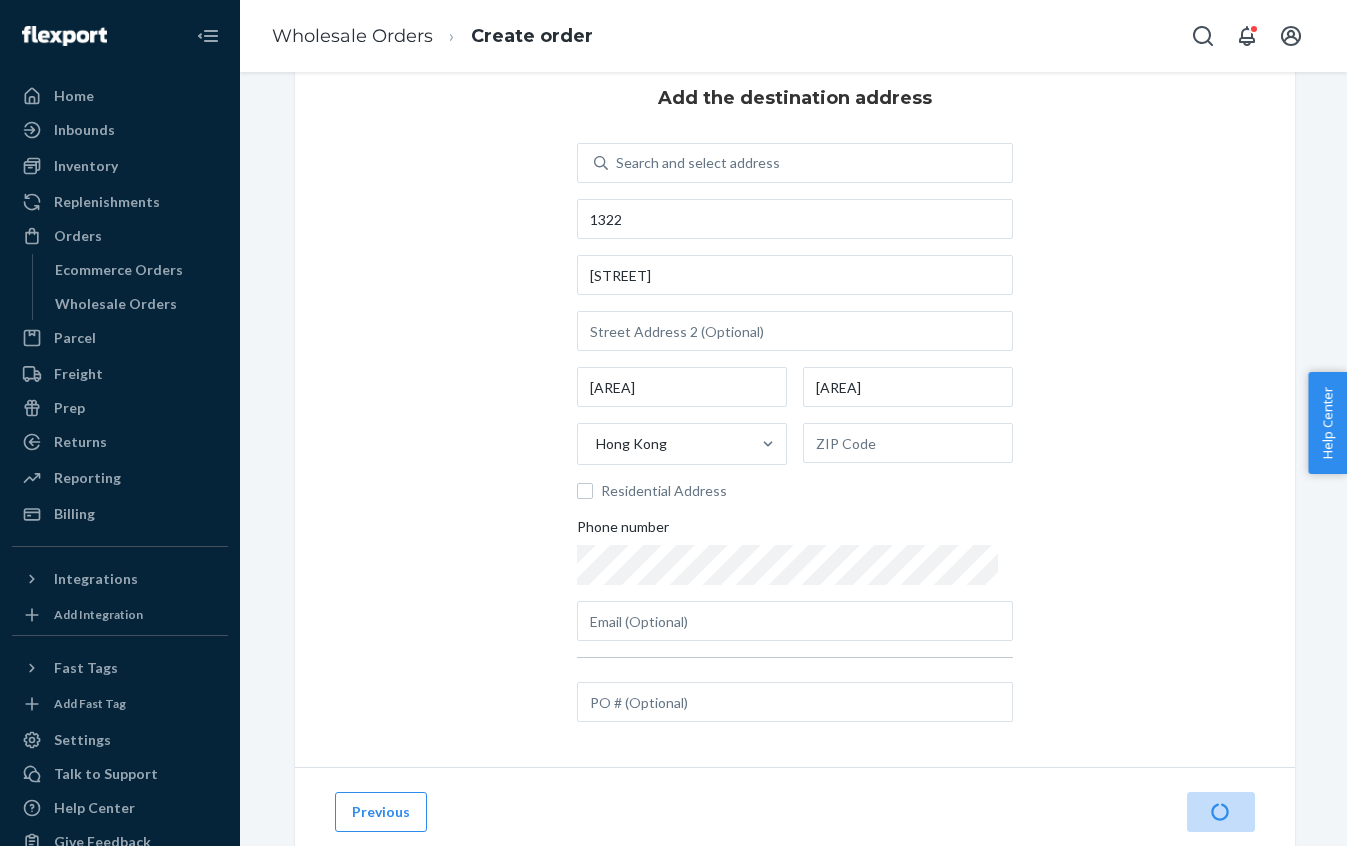 click on "Add the destination address Search and select address [NUMBER] [STREET] [DISTRICT] [DISTRICT] [CITY] Residential Address Phone number" at bounding box center (795, 406) 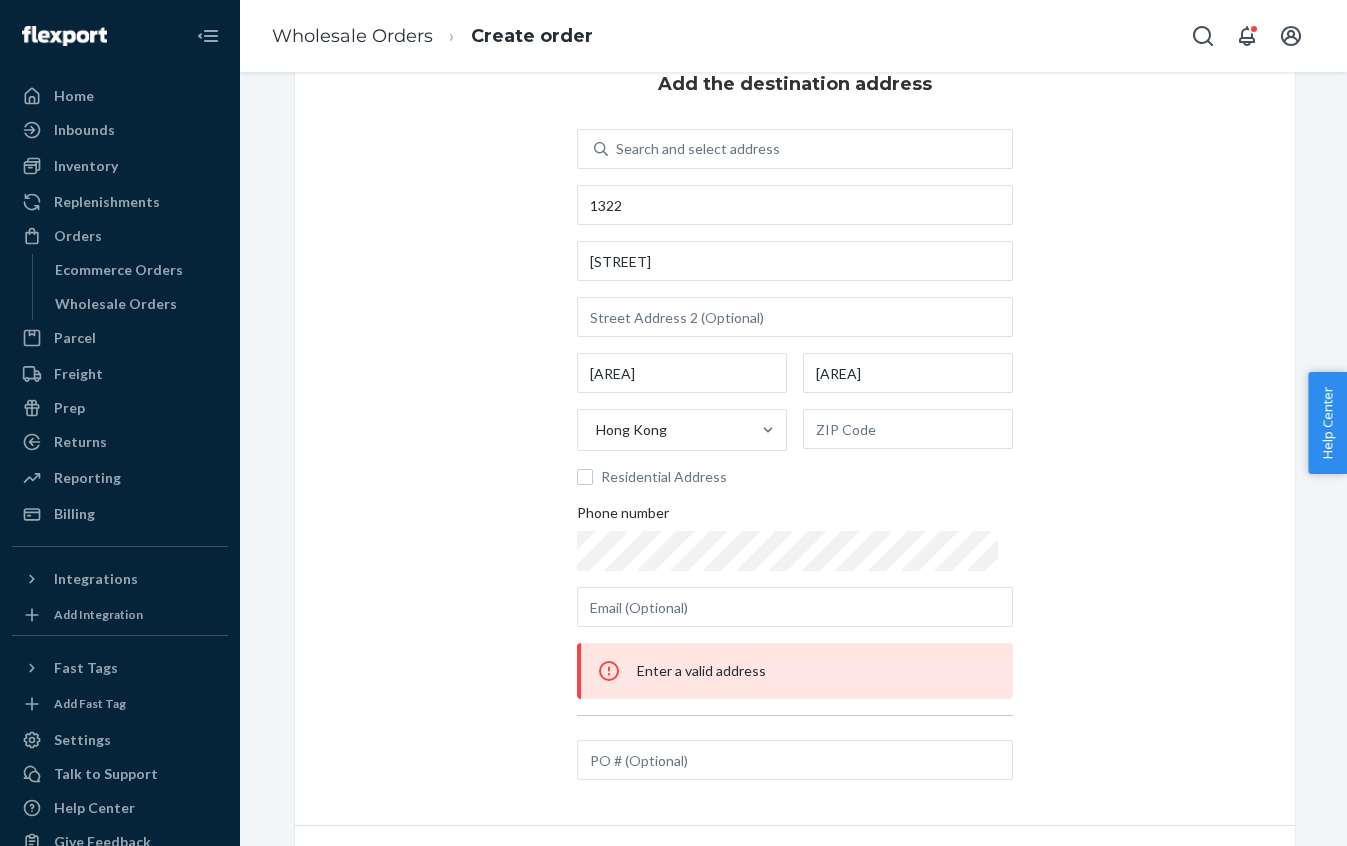 scroll, scrollTop: 76, scrollLeft: 0, axis: vertical 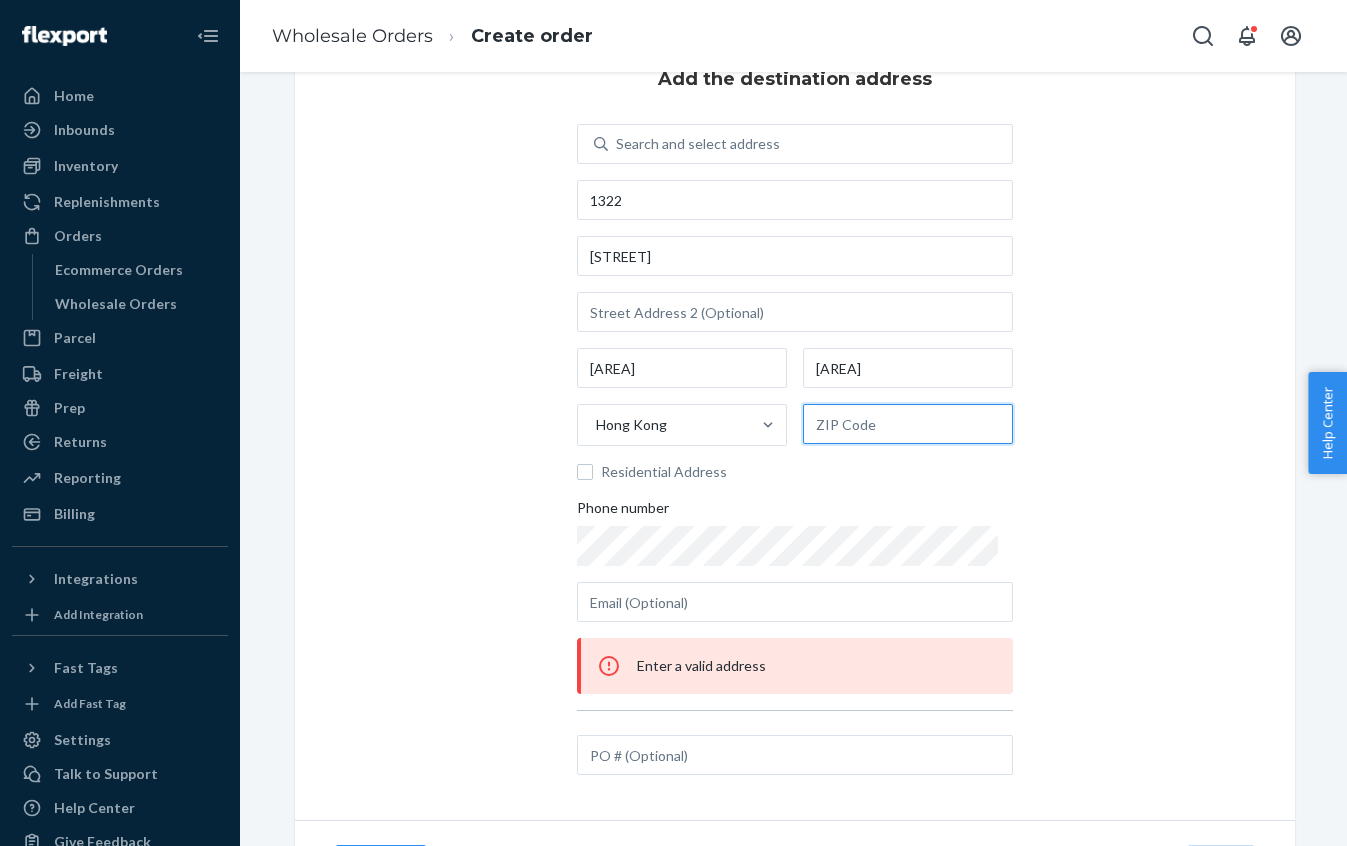 click at bounding box center (908, 424) 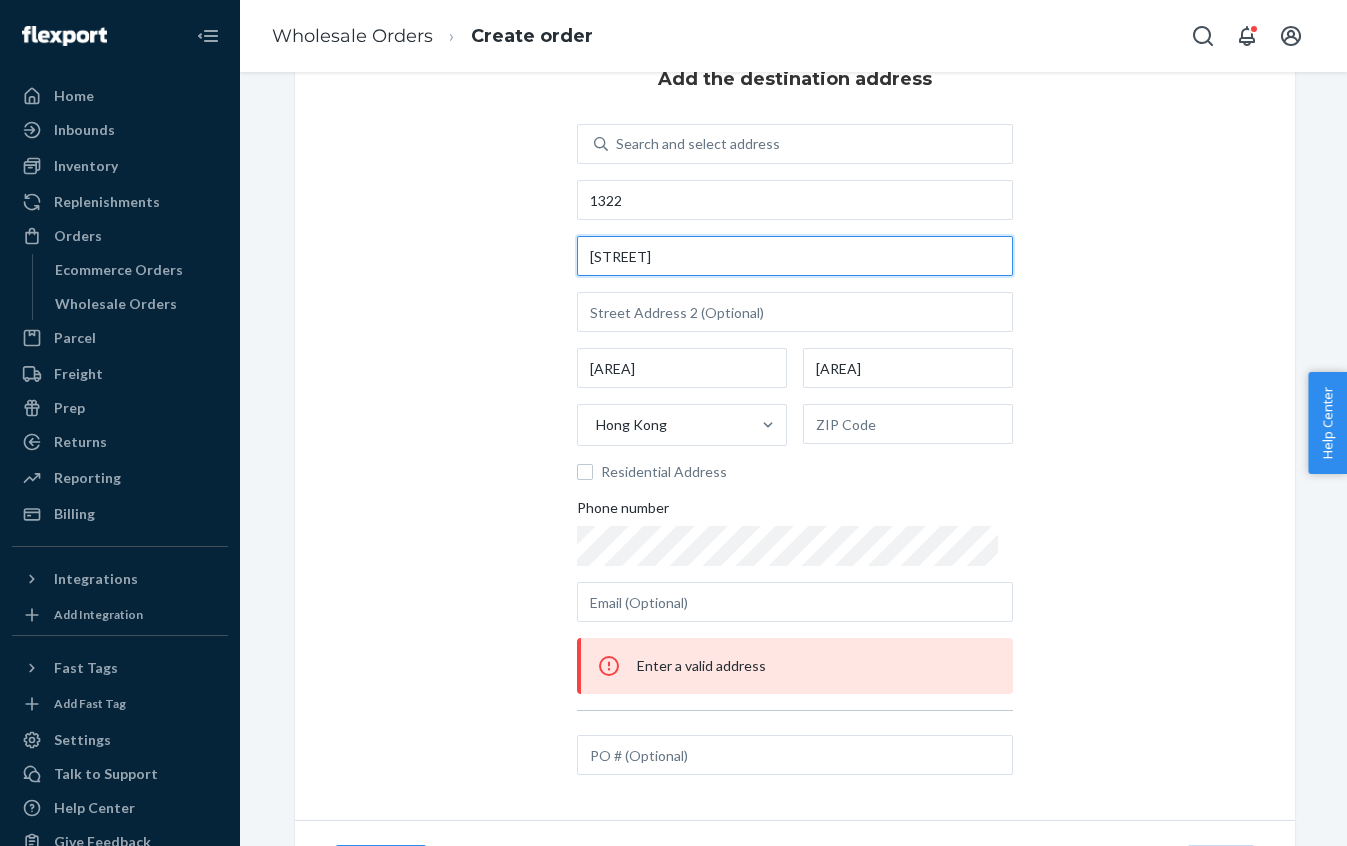 click on "[STREET]" at bounding box center (795, 256) 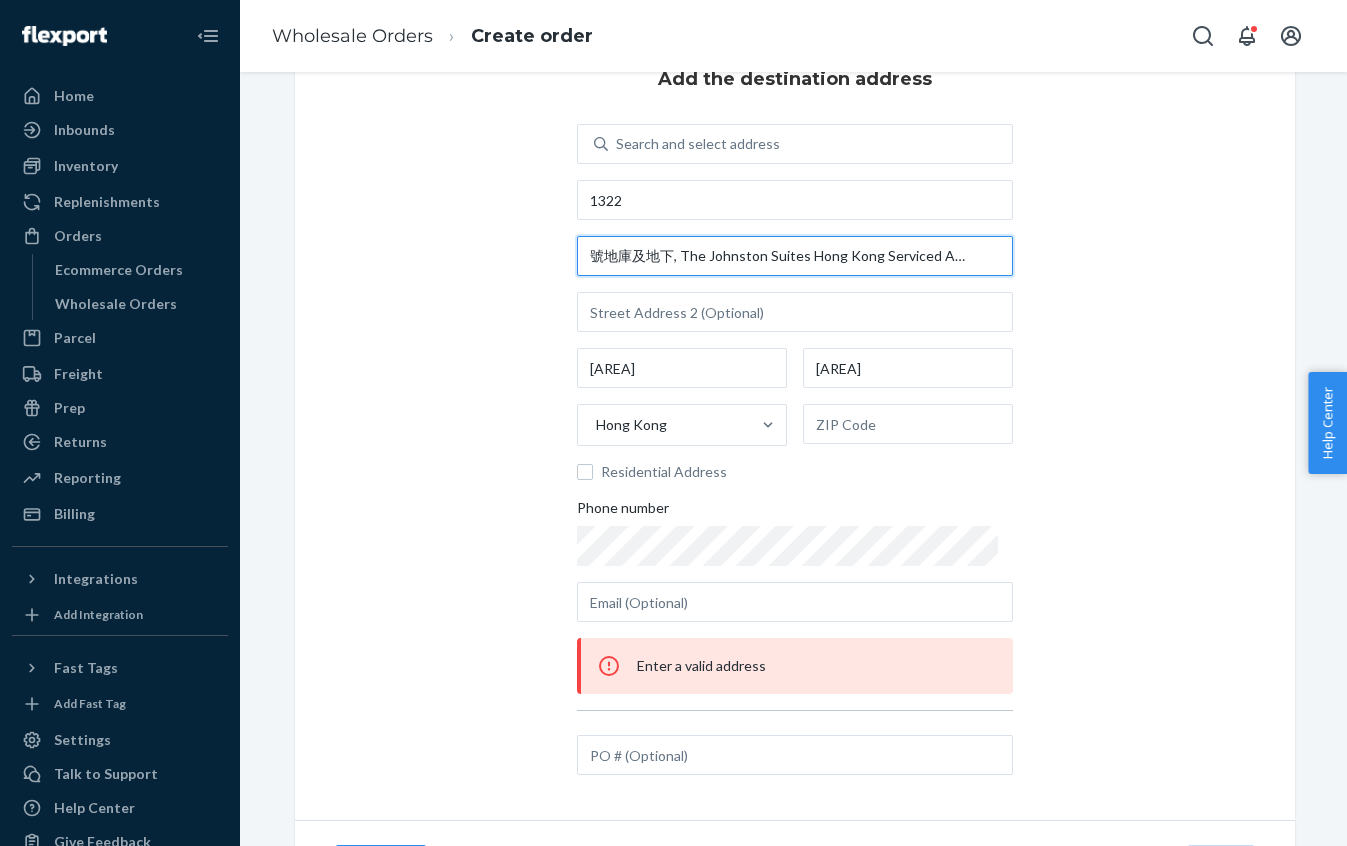 scroll, scrollTop: 0, scrollLeft: 309, axis: horizontal 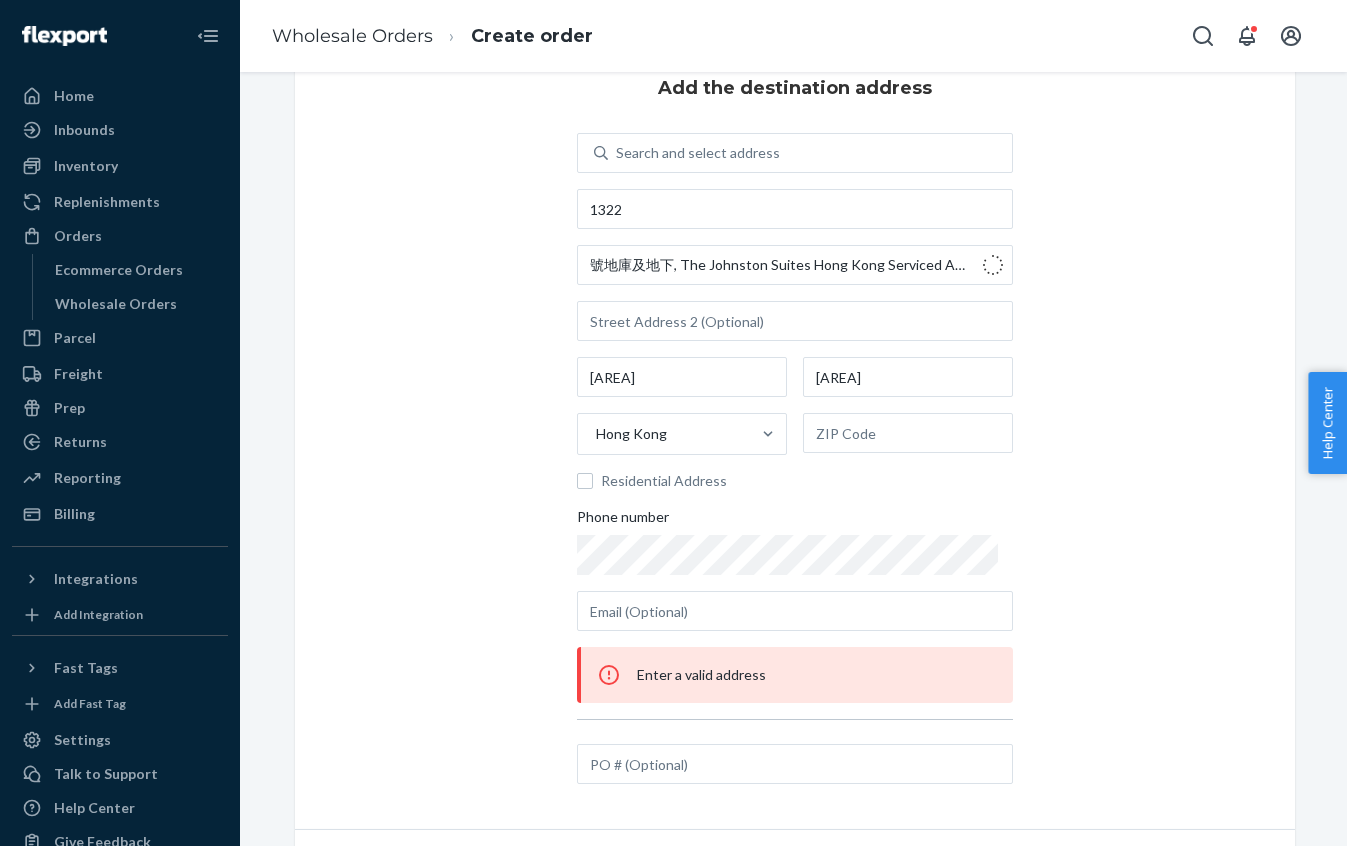 type on "[NUMBER]-[NUMBER] [STREET]" 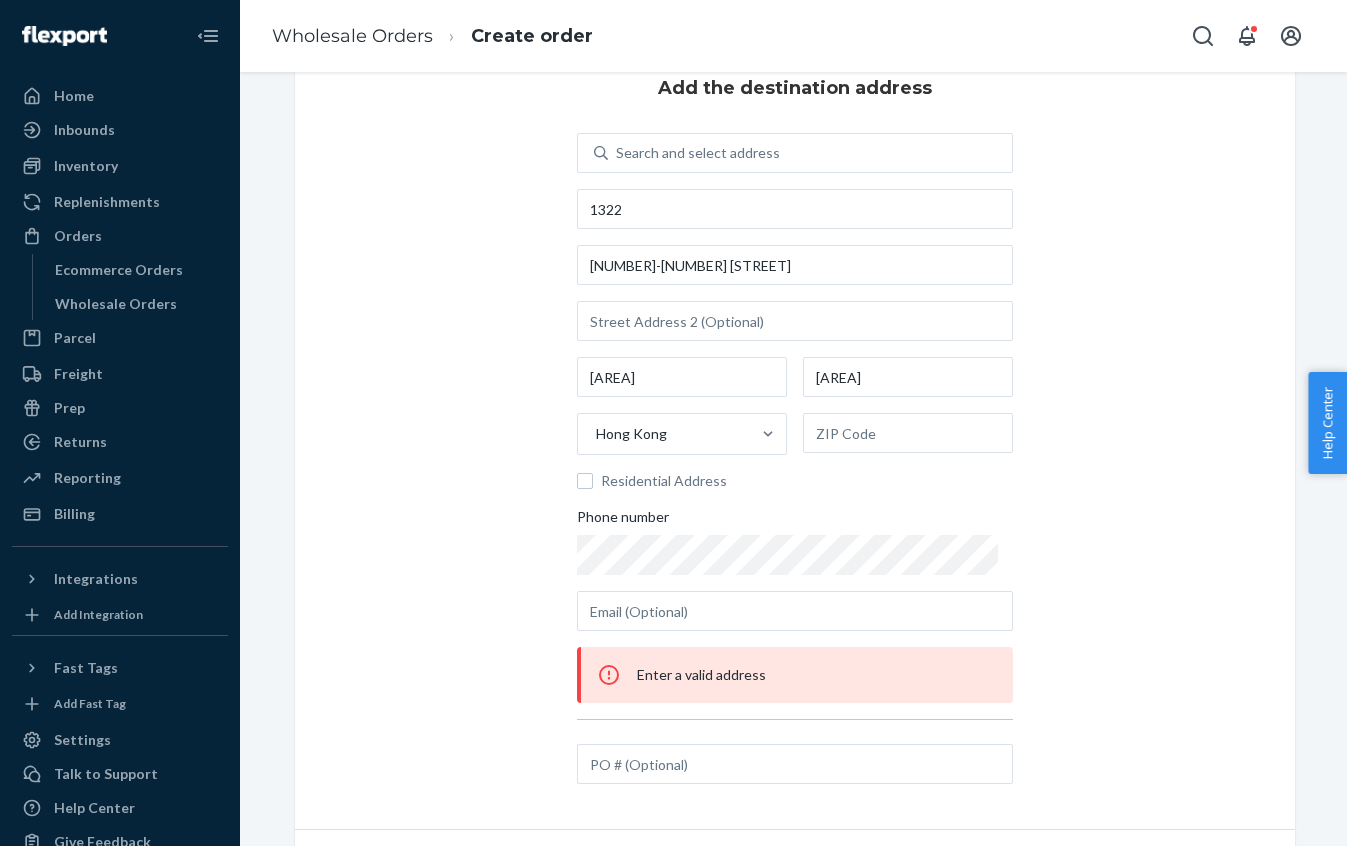 click on "Add the destination address Search and select address [NUMBER] [NUMBER]-[NUMBER] [STREET] [DISTRICT] [DISTRICT] [CITY] [CITY] Residential Address Phone number Enter a valid address" at bounding box center (795, 432) 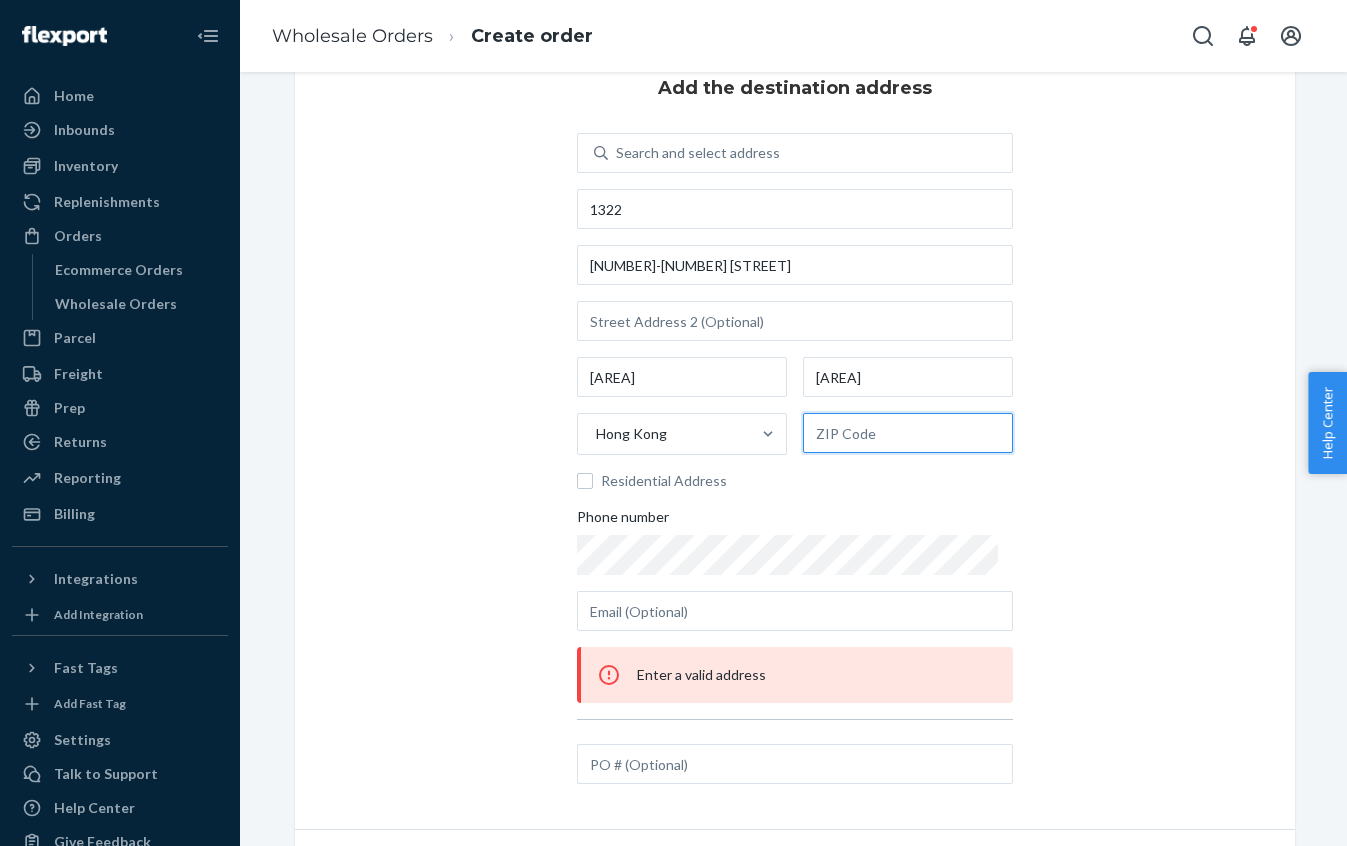 click at bounding box center (908, 433) 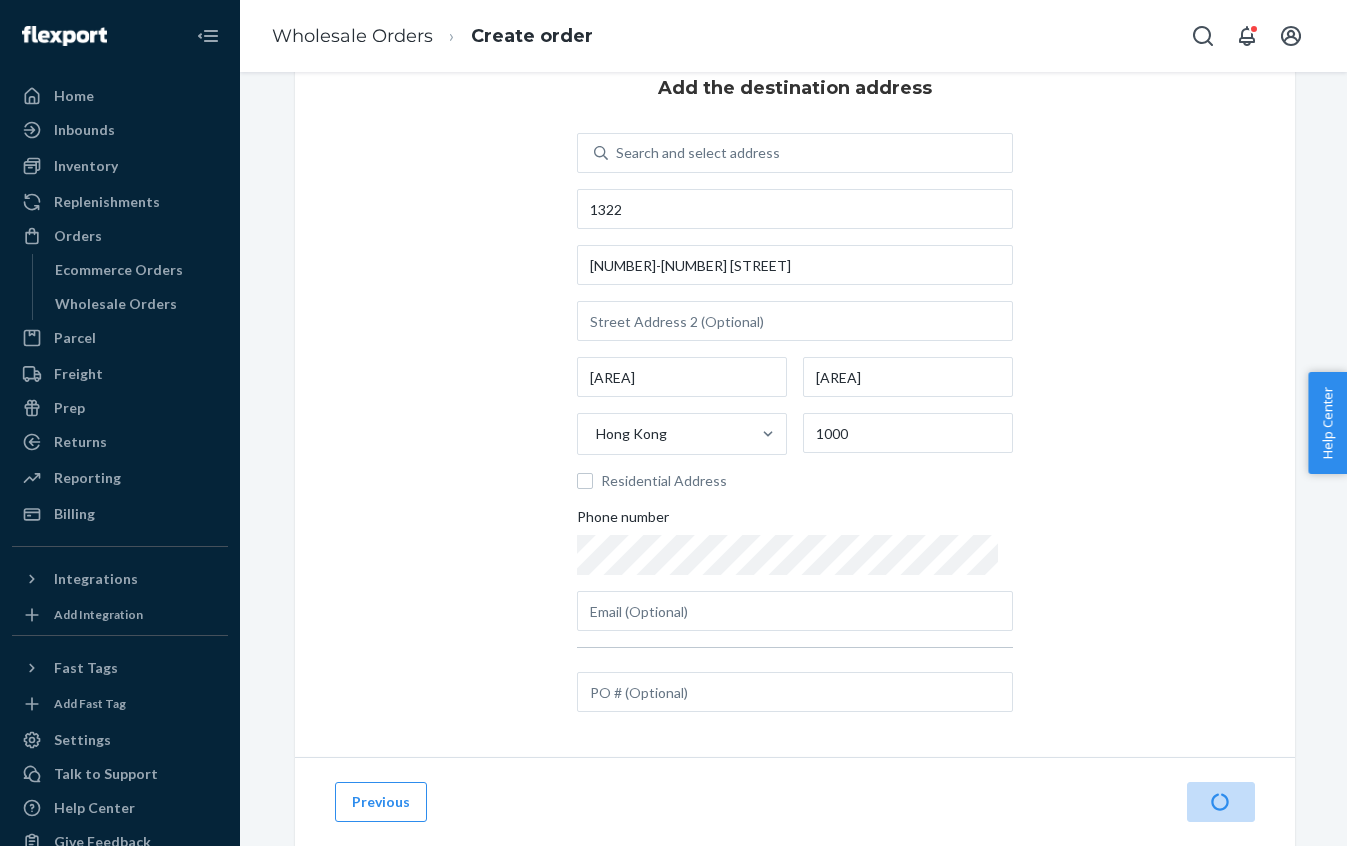 click on "Add the destination address Search and select address [NUMBER] [NUMBER]-[NUMBER] [STREET] [DISTRICT] [DISTRICT] [CITY] [CITY] [POSTAL_CODE] Residential Address Phone number" at bounding box center [795, 396] 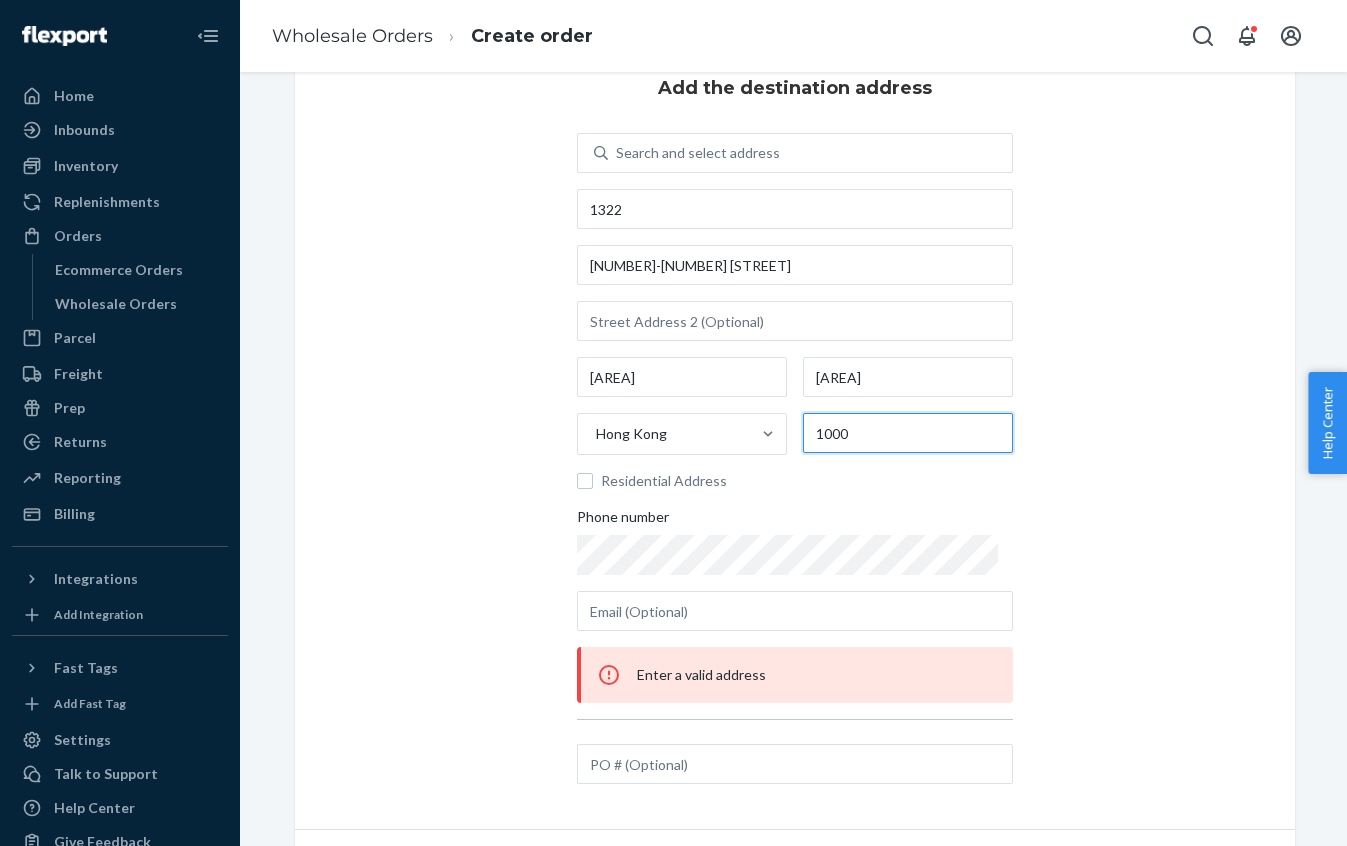 click on "1000" at bounding box center (908, 433) 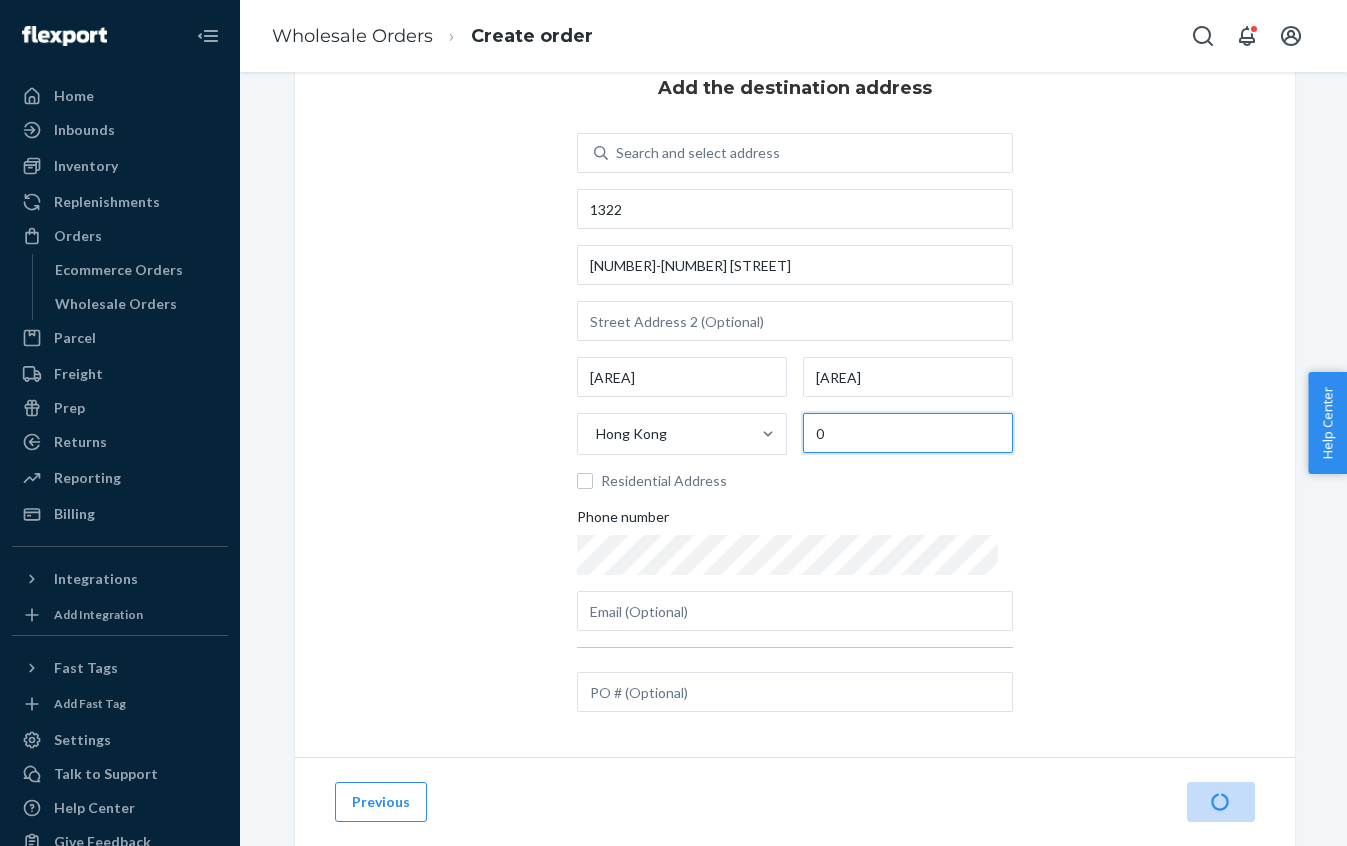type on "0" 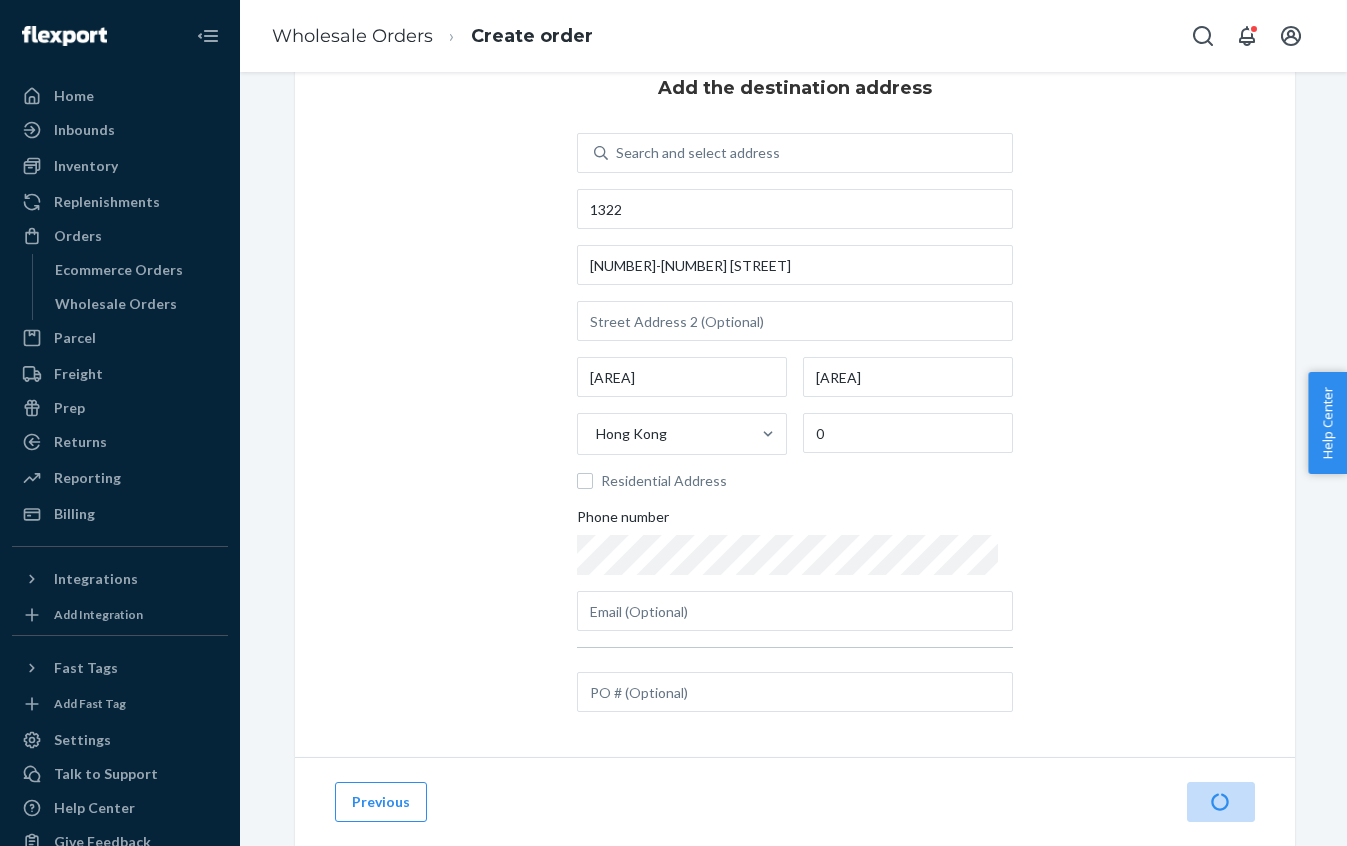 click on "Add the destination address Search and select address [NUMBER] [NUMBER]-[NUMBER] [STREET] [DISTRICT] [DISTRICT] [CITY] [CITY] [POSTAL_CODE] Residential Address Phone number" at bounding box center [795, 396] 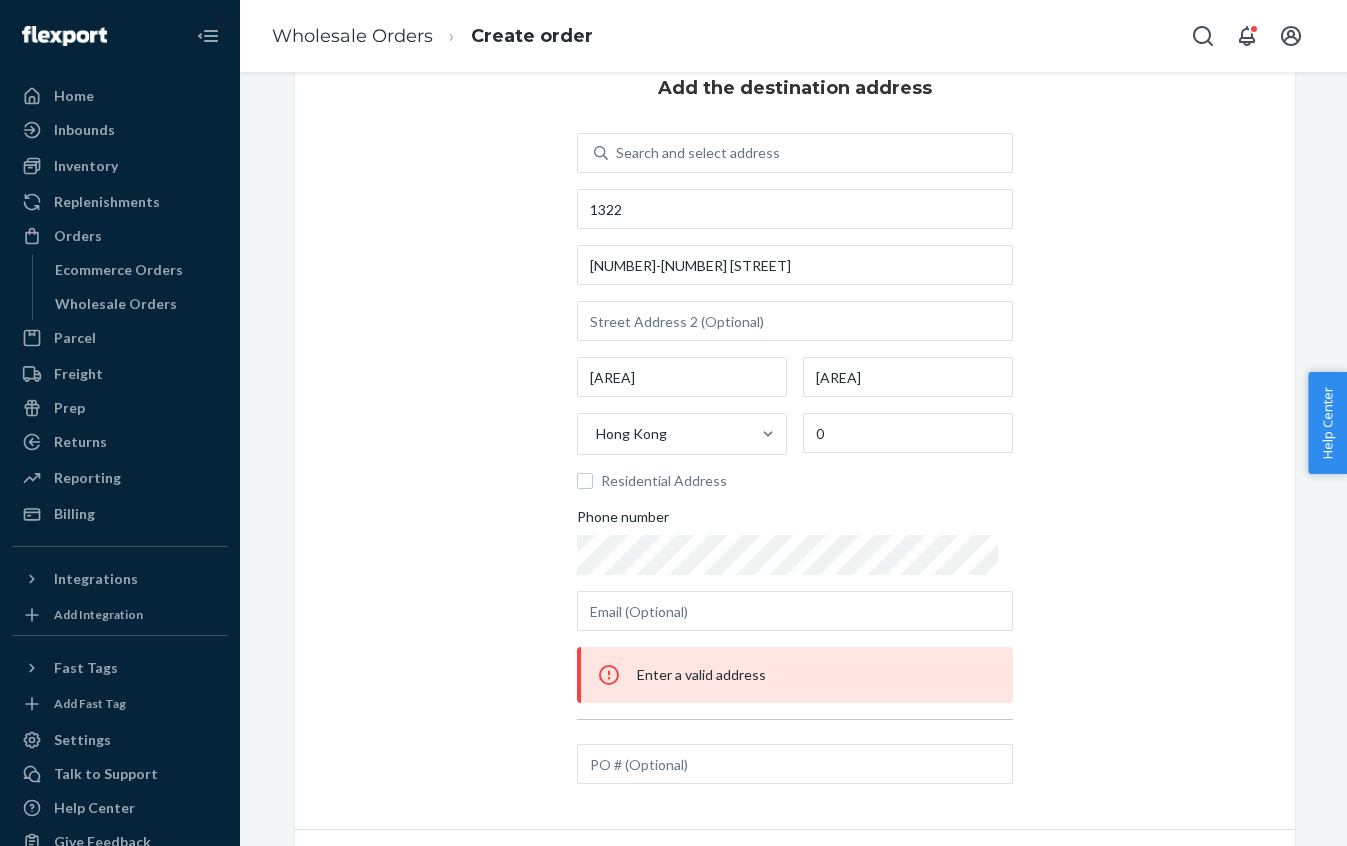 click on "Add the destination address Search and select address [NUMBER] [NUMBER]-[NUMBER] [STREET] [DISTRICT] [DISTRICT] [CITY] [CITY] [POSTAL_CODE] Residential Address Phone number Enter a valid address" at bounding box center [795, 432] 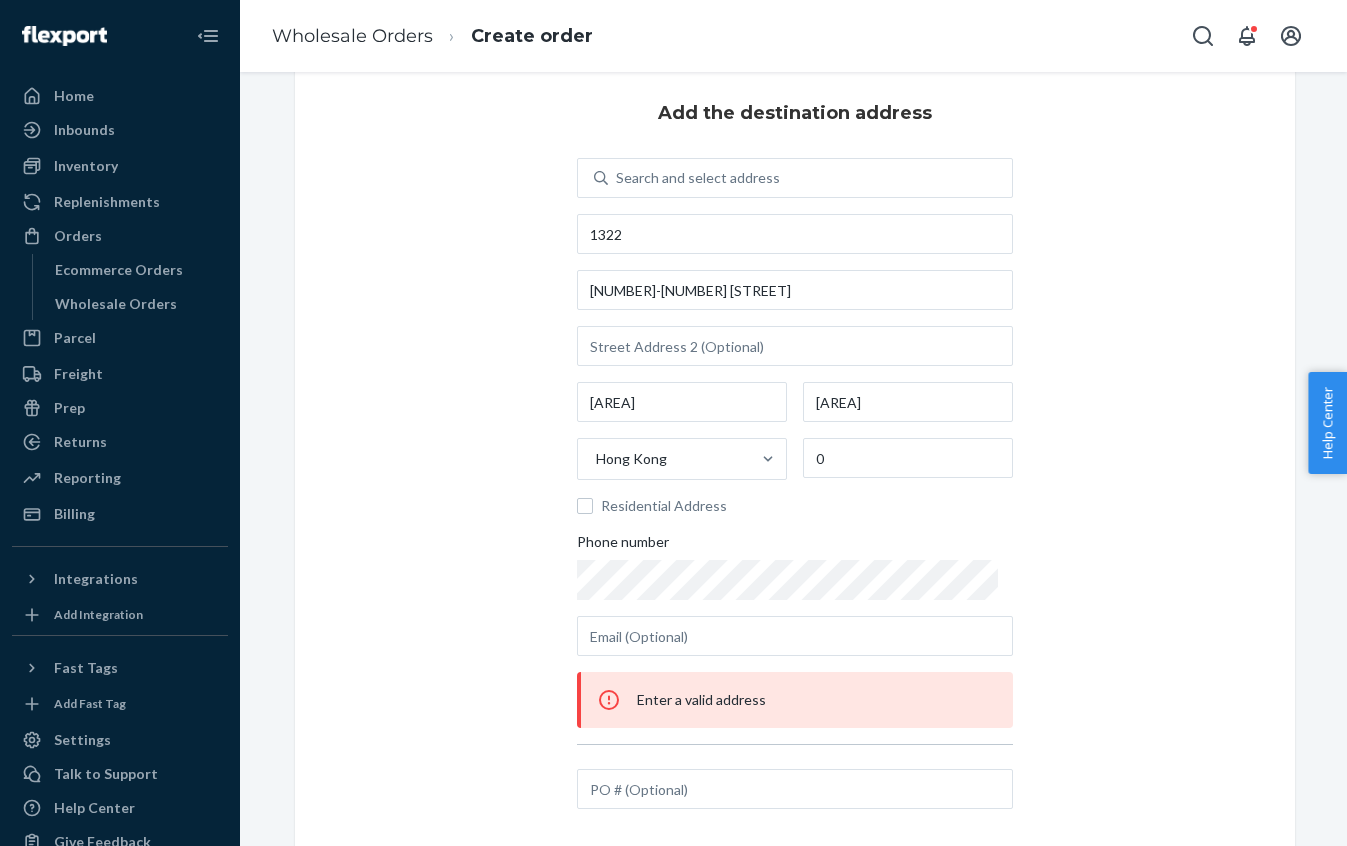 scroll, scrollTop: 38, scrollLeft: 0, axis: vertical 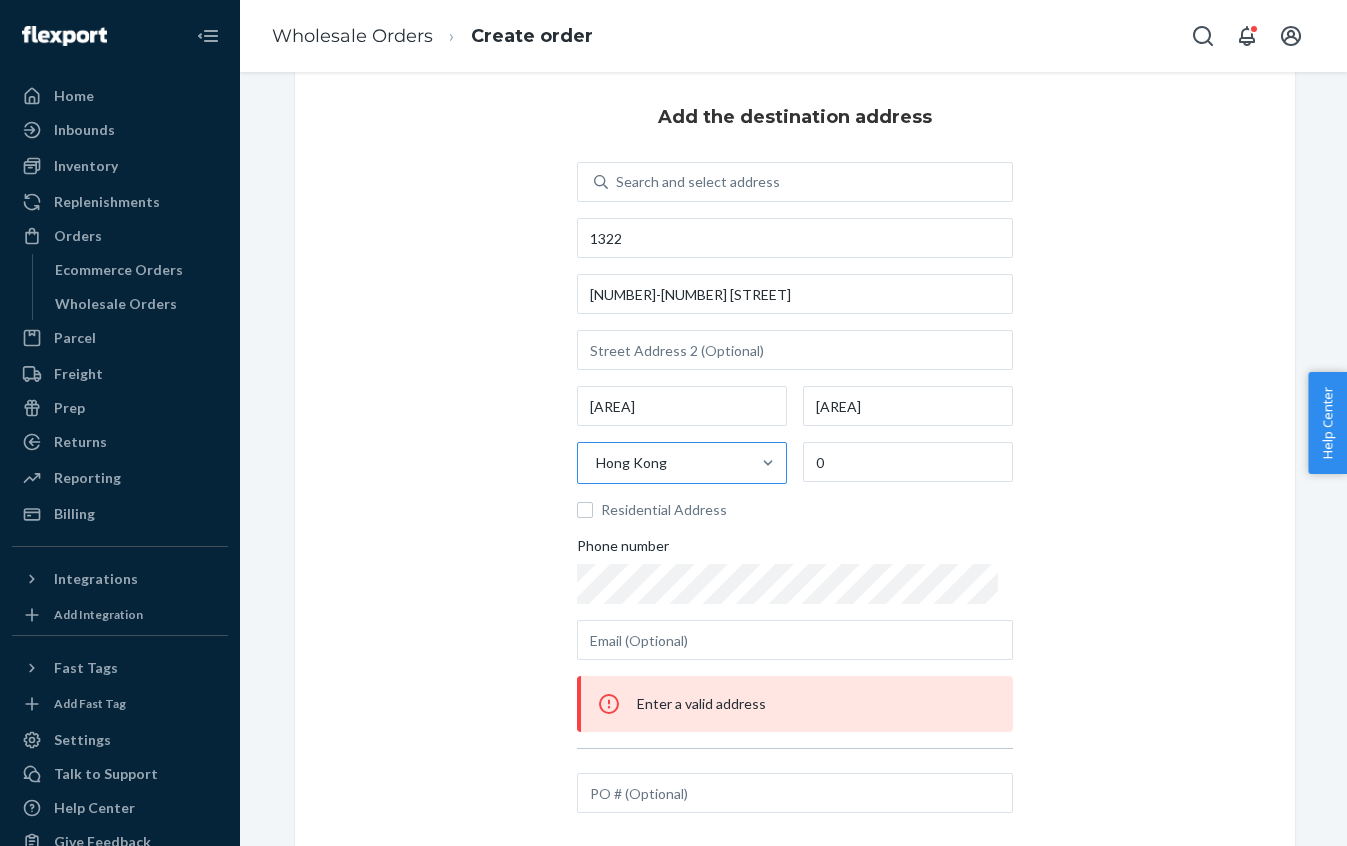 click on "Hong Kong" at bounding box center [664, 463] 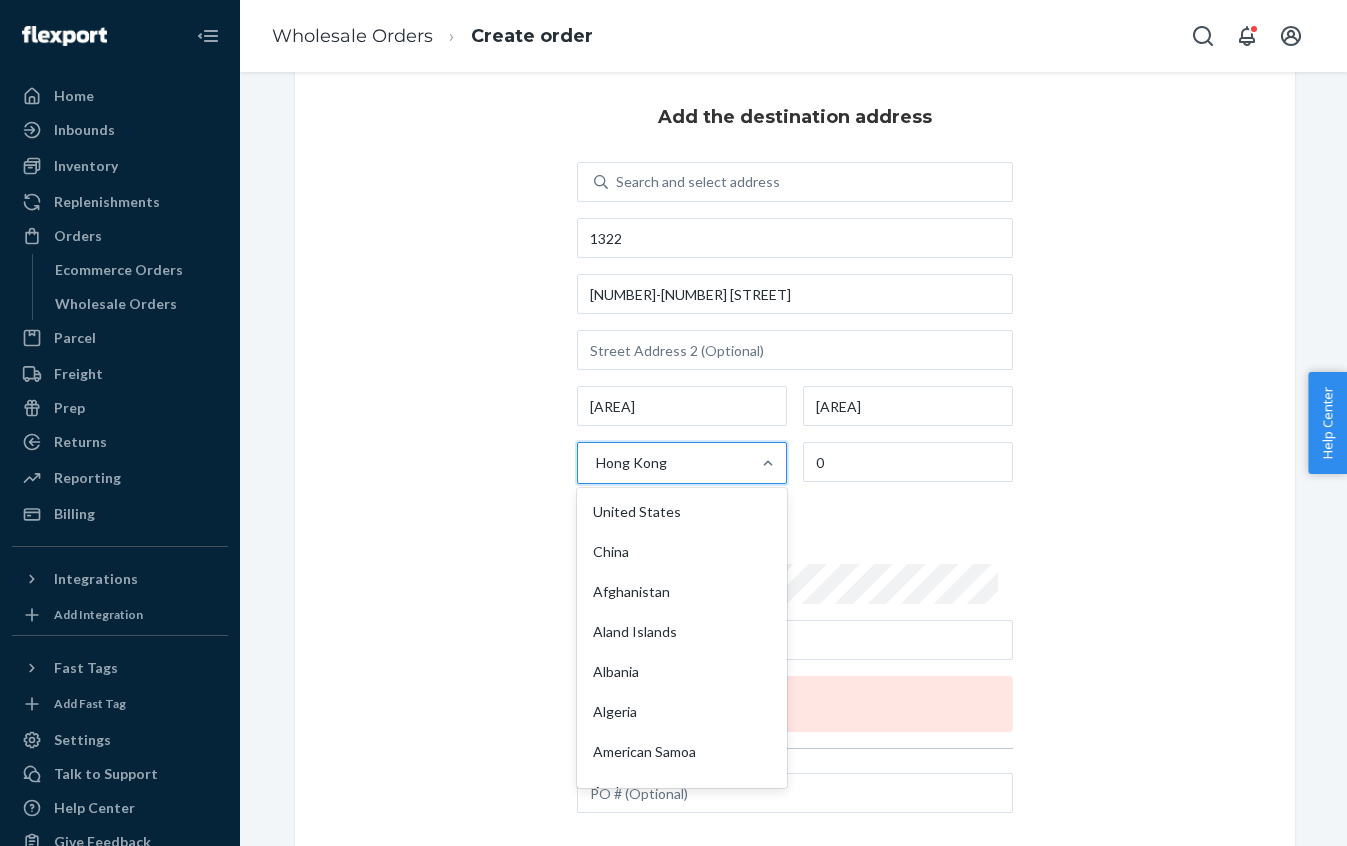 scroll, scrollTop: 3857, scrollLeft: 0, axis: vertical 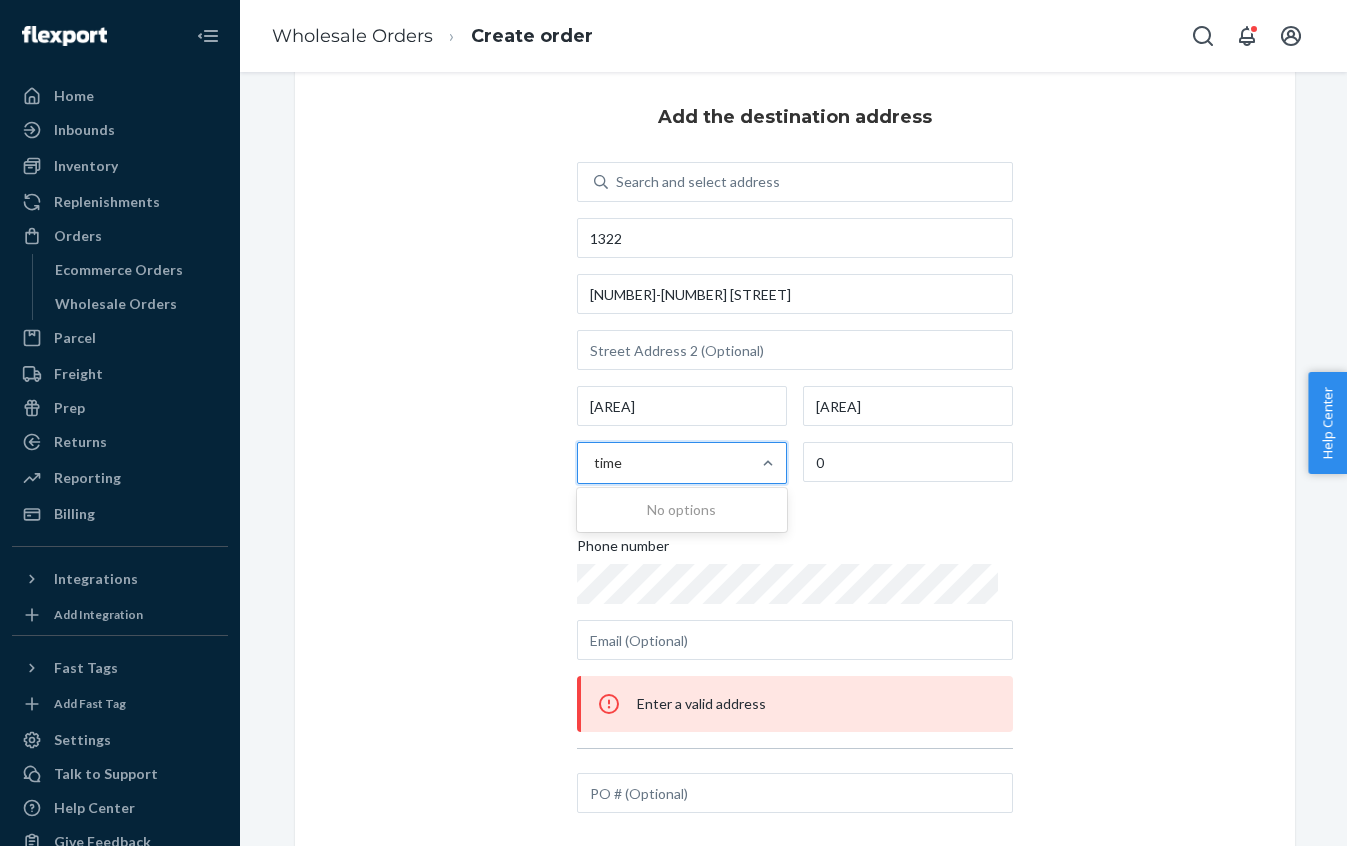 type on "time" 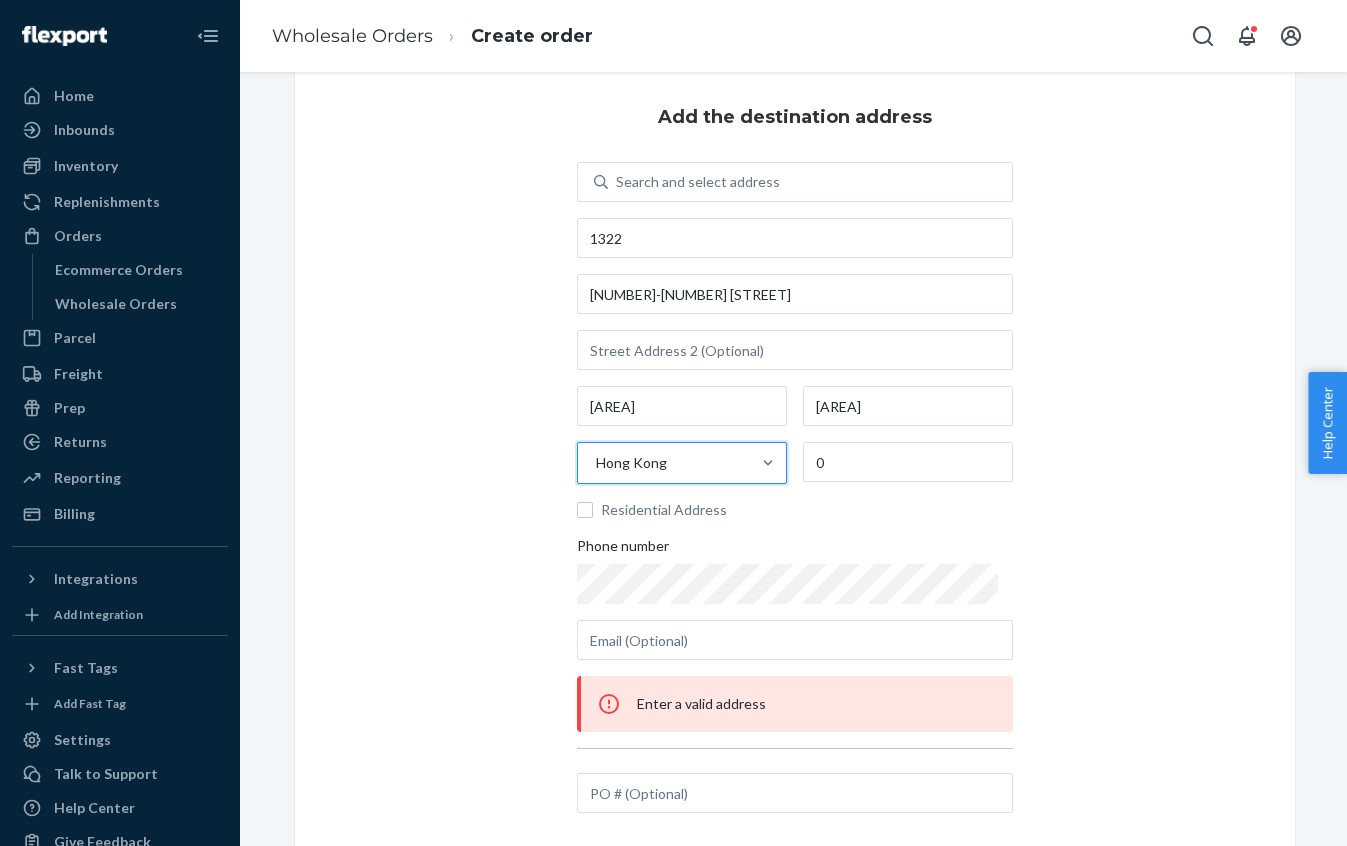 scroll, scrollTop: 0, scrollLeft: 0, axis: both 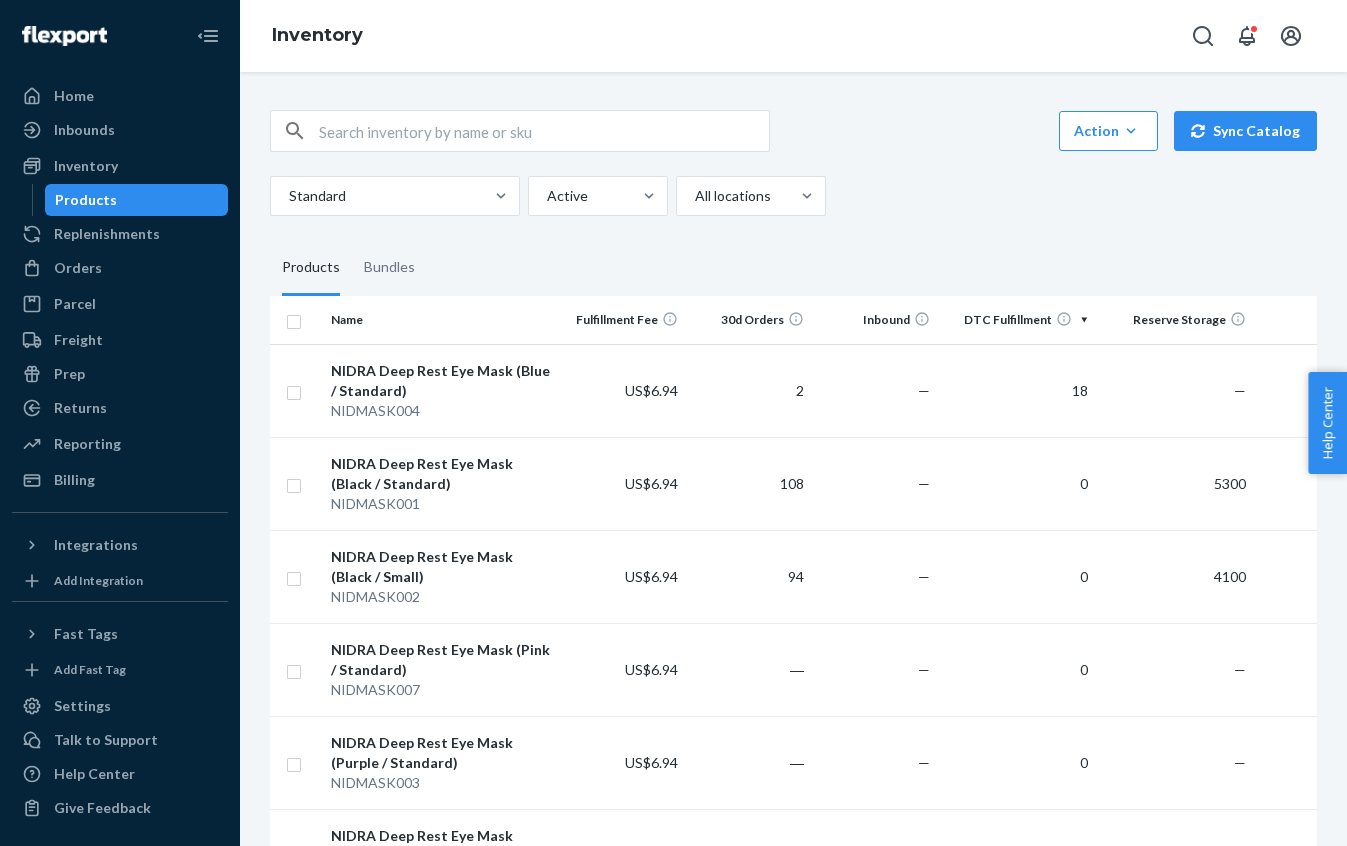 click on "Products Bundles" at bounding box center (793, 268) 